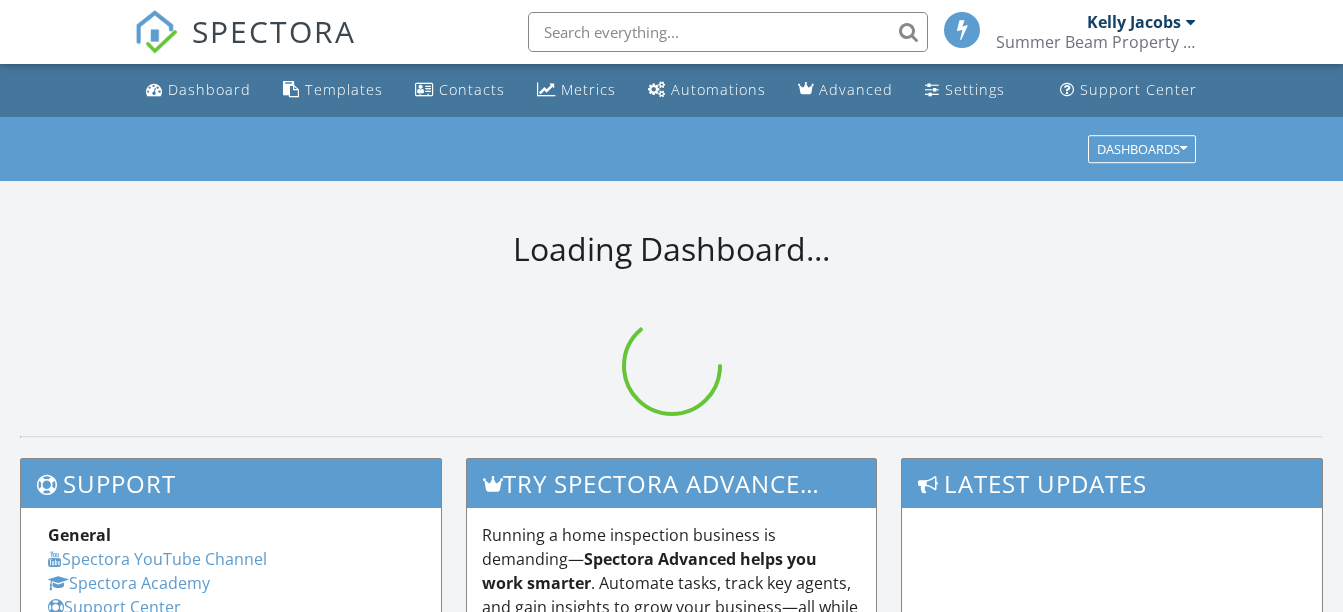 scroll, scrollTop: 0, scrollLeft: 0, axis: both 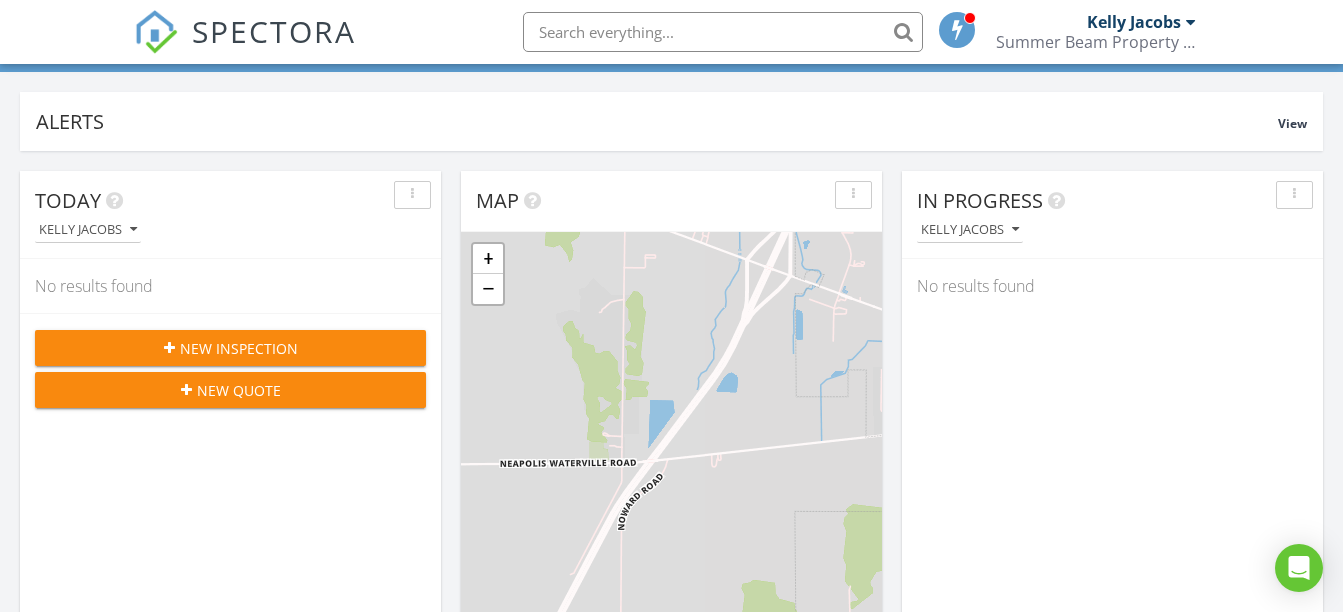 click on "New Inspection" at bounding box center [239, 348] 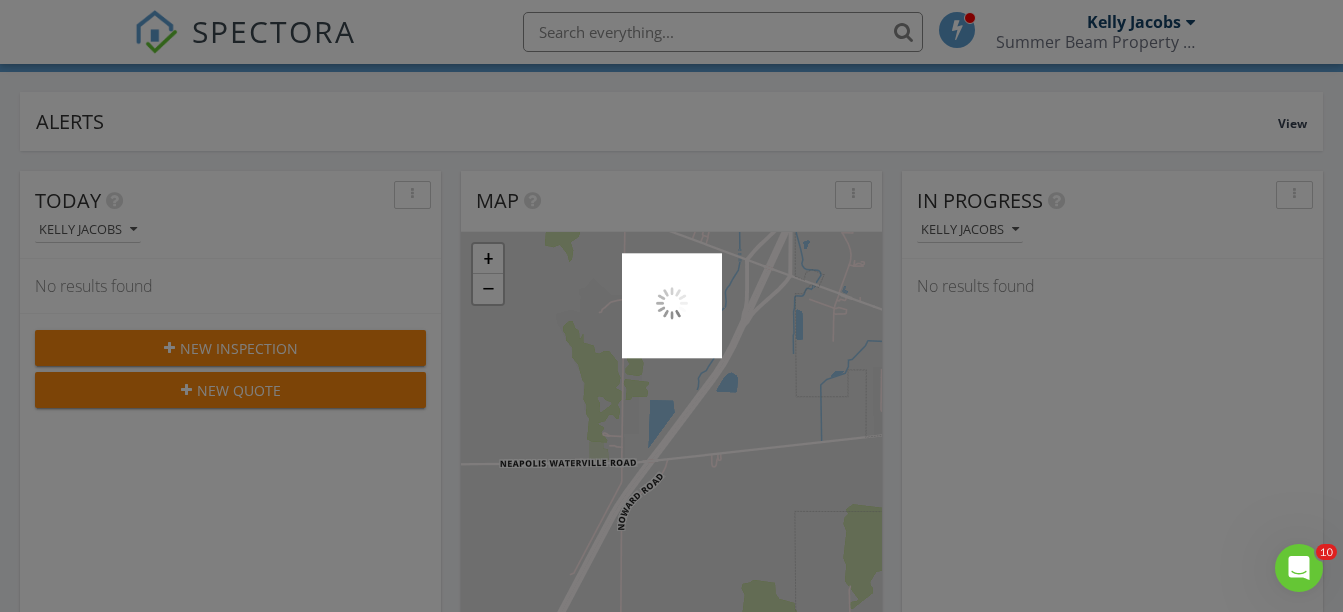 scroll, scrollTop: 0, scrollLeft: 0, axis: both 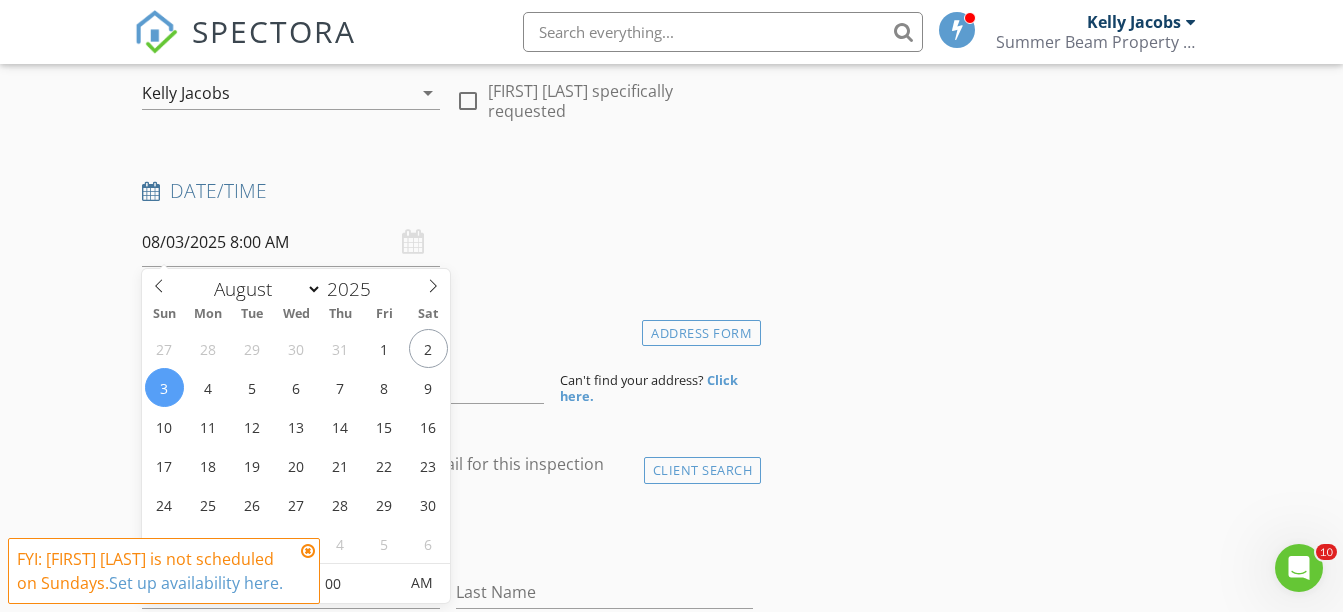 click on "08/03/2025 8:00 AM" at bounding box center [290, 242] 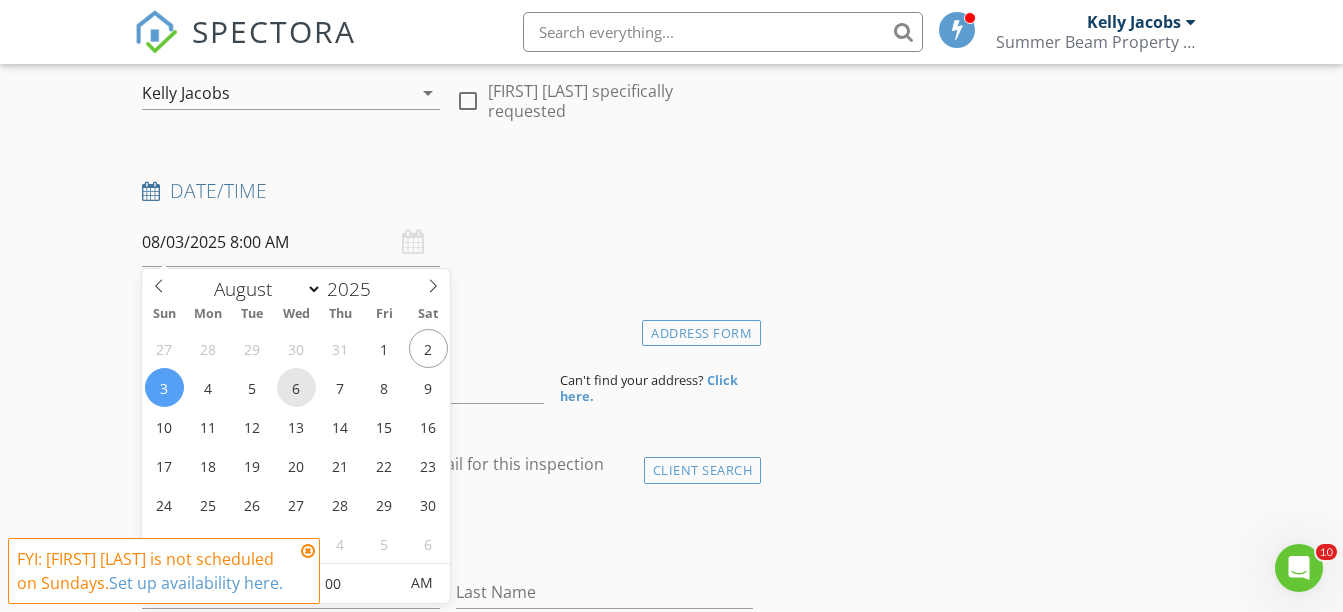 type on "08/06/2025 8:00 AM" 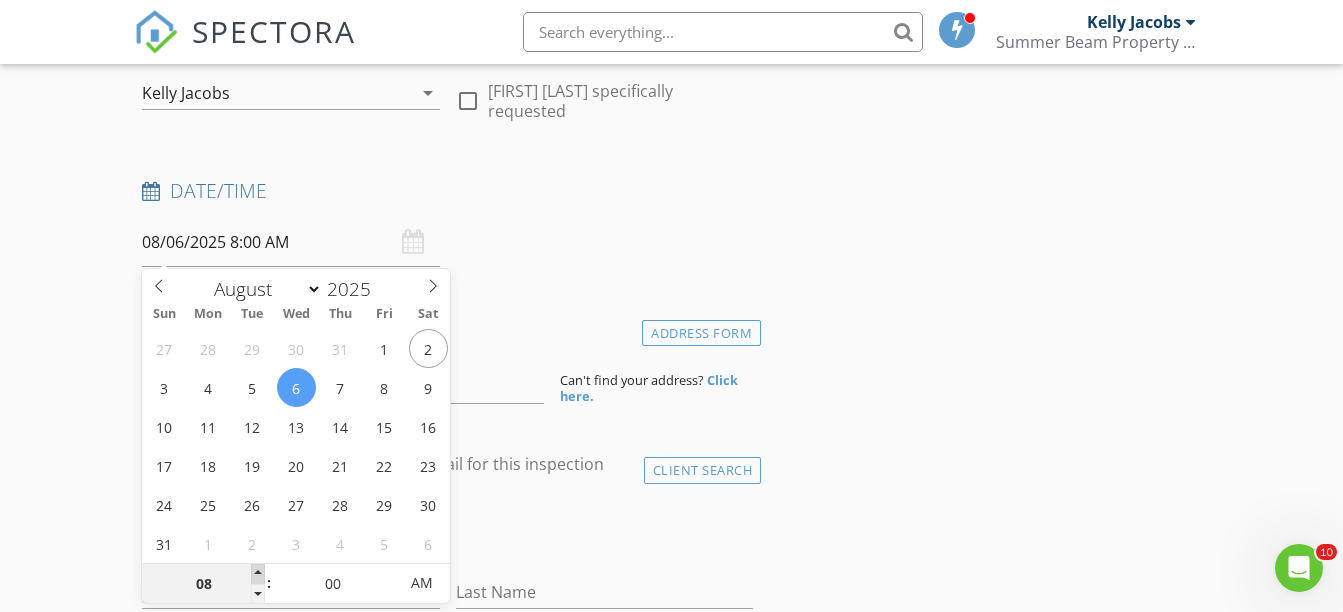 type on "09" 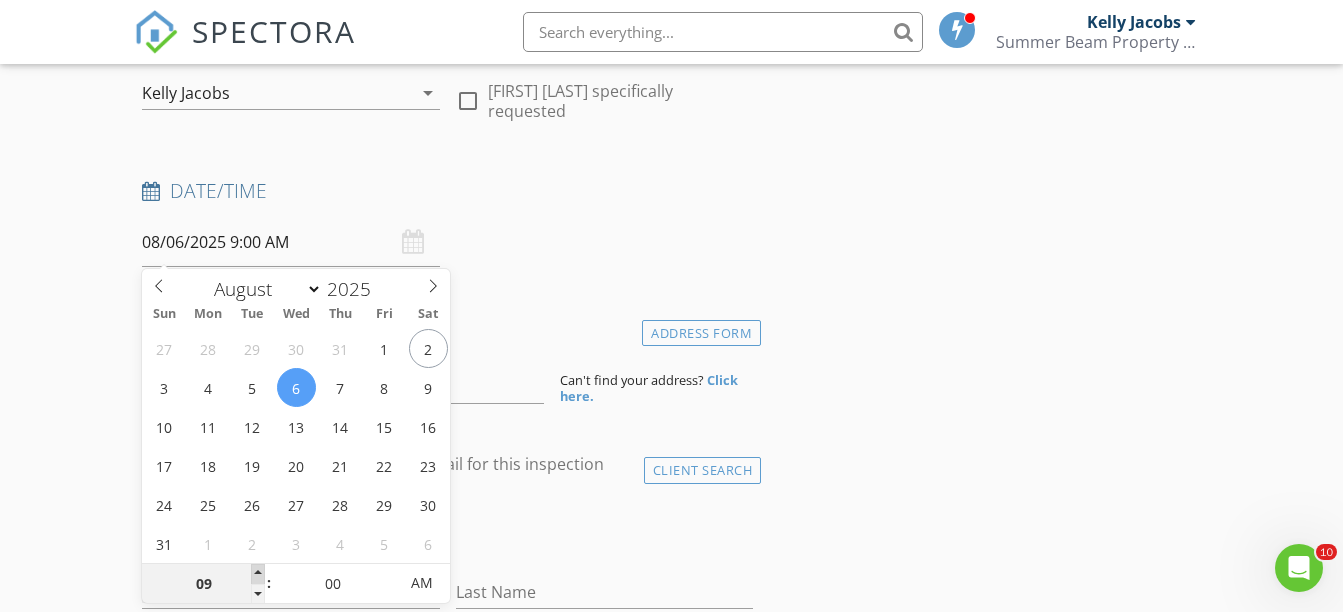 click at bounding box center [258, 574] 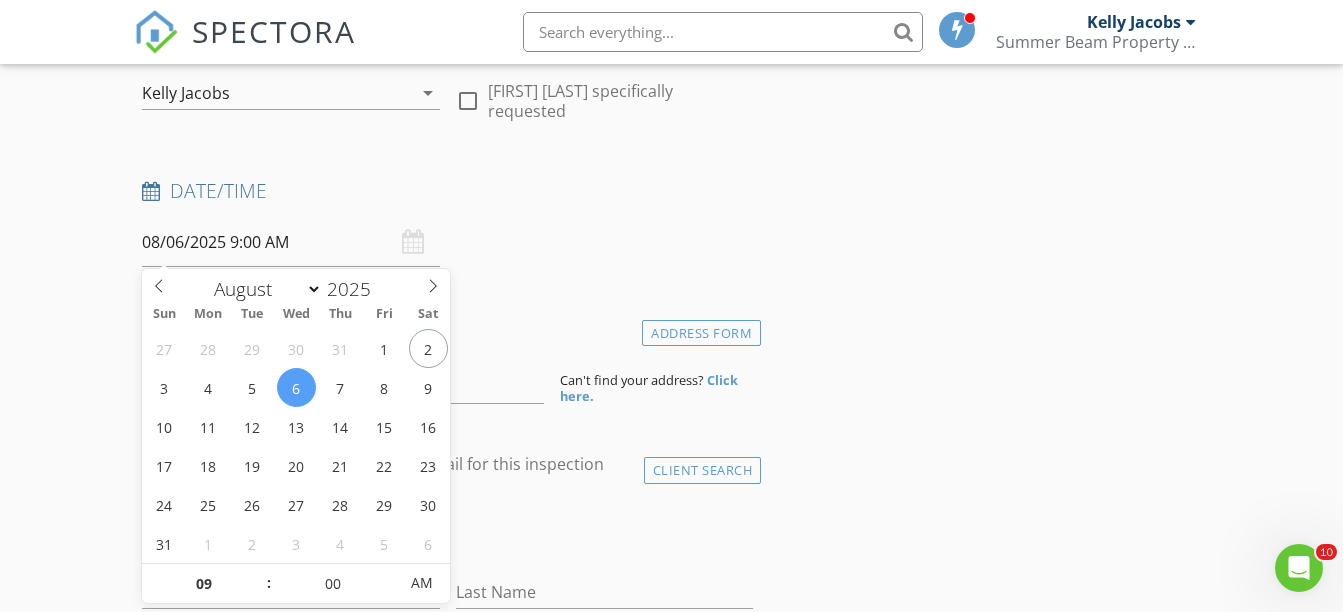 click on "Date/Time" at bounding box center [447, 191] 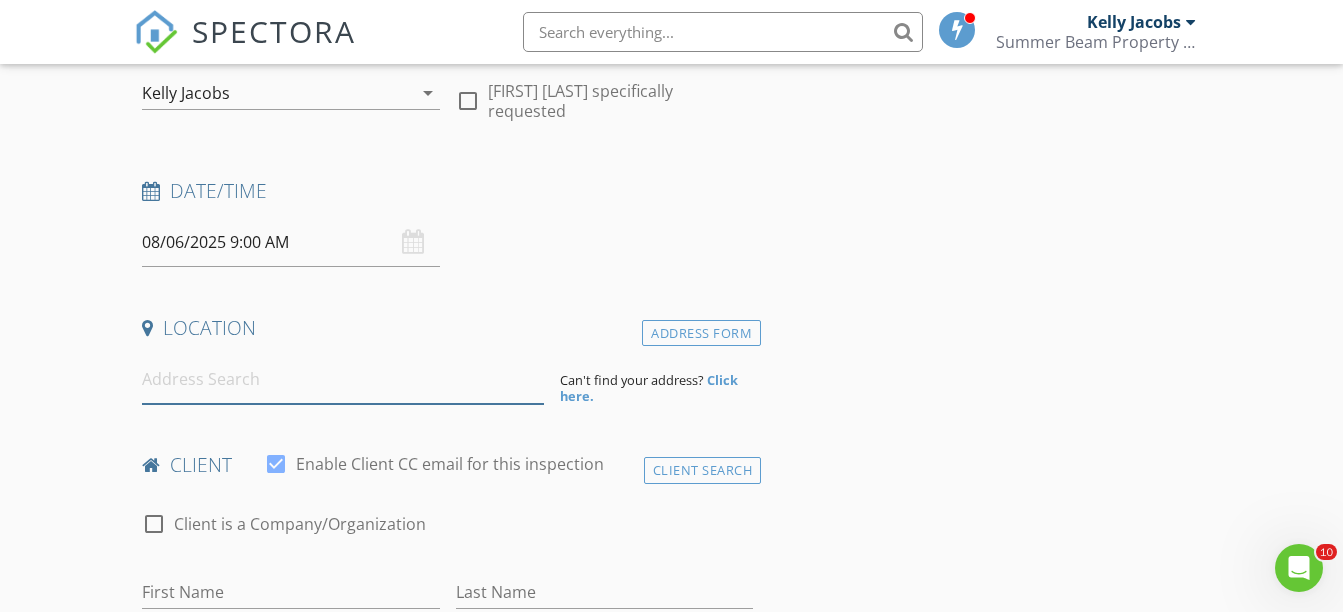 click at bounding box center (343, 379) 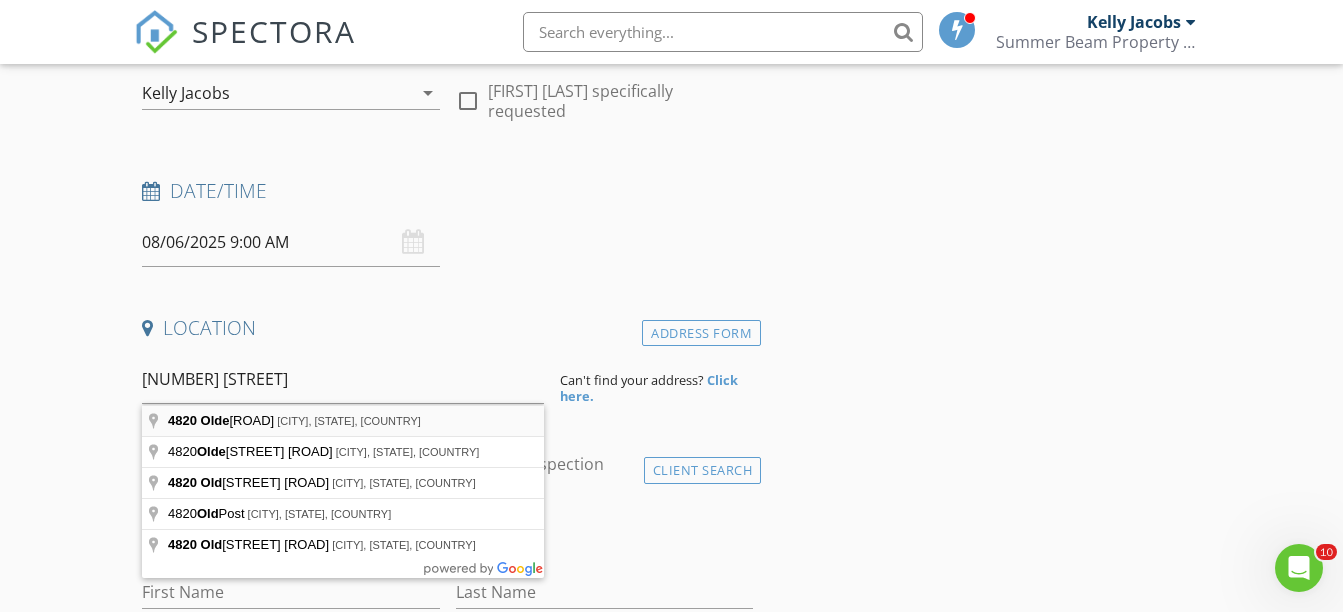 type on "[NUMBER] [STREET] [ROAD], [CITY], [STATE], [COUNTRY]" 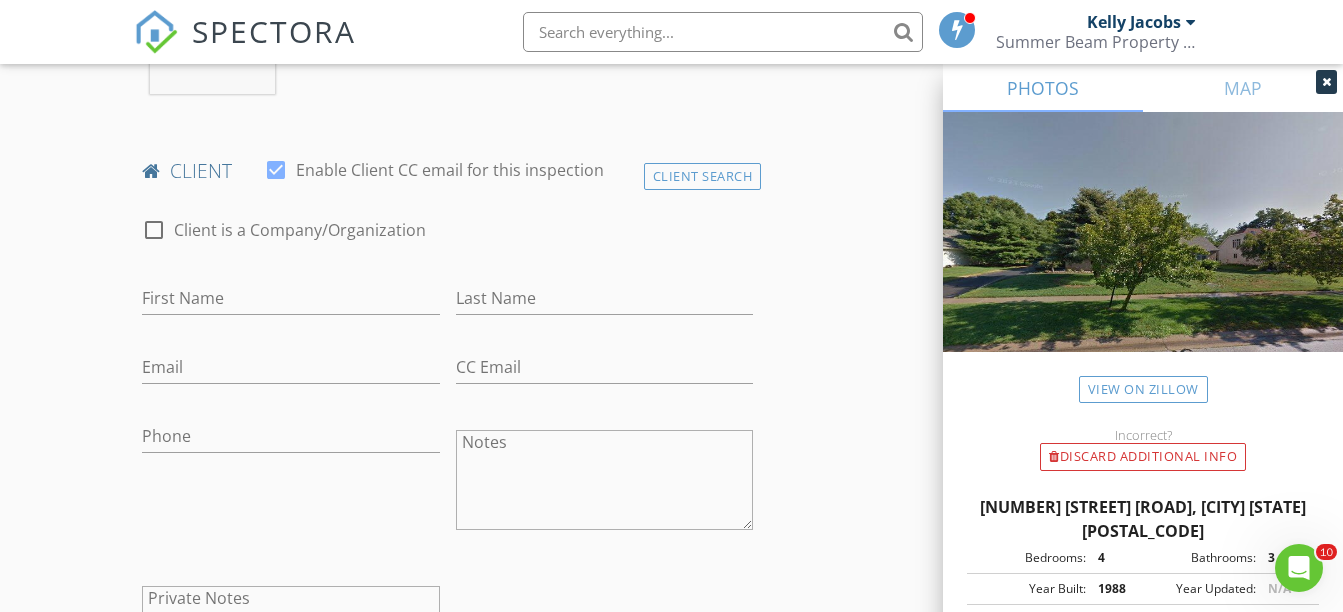 scroll, scrollTop: 922, scrollLeft: 0, axis: vertical 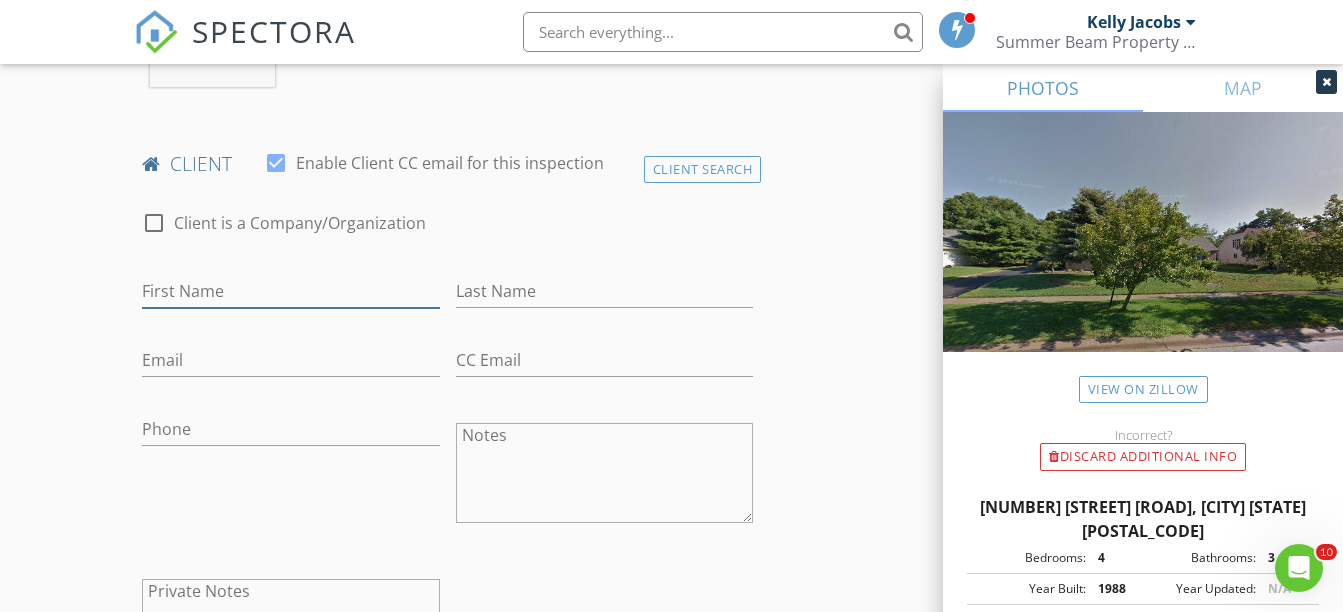 click on "First Name" at bounding box center (290, 291) 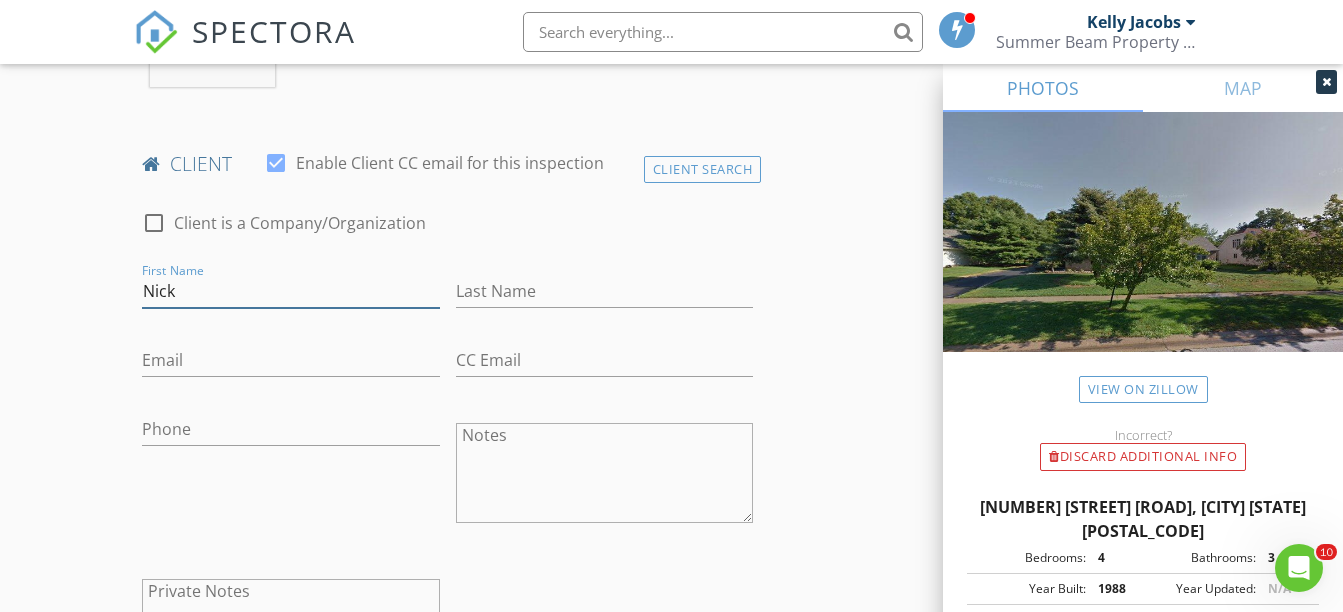 type on "Nick" 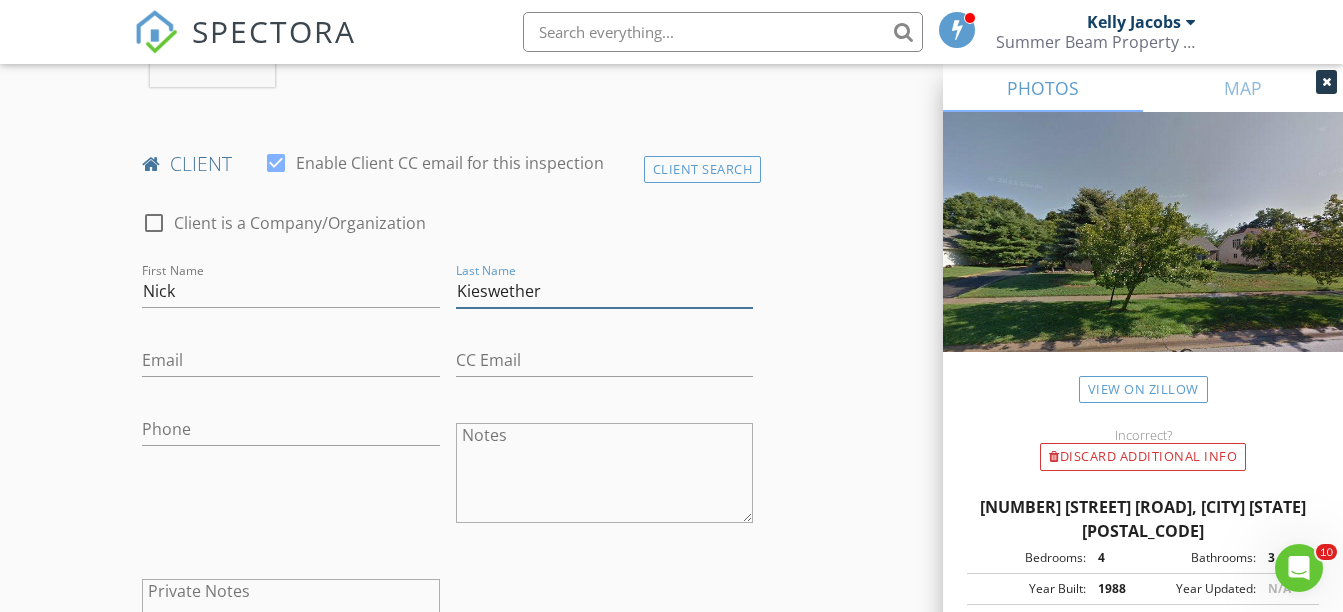 type on "Kieswether" 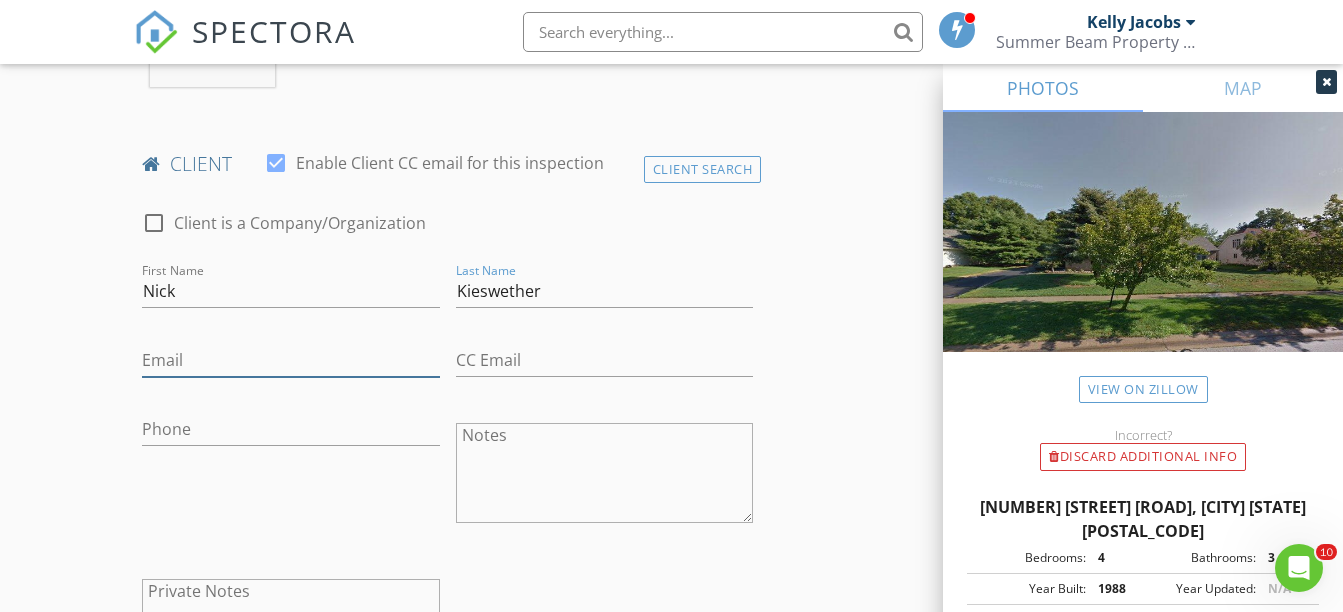 click on "Email" at bounding box center [290, 360] 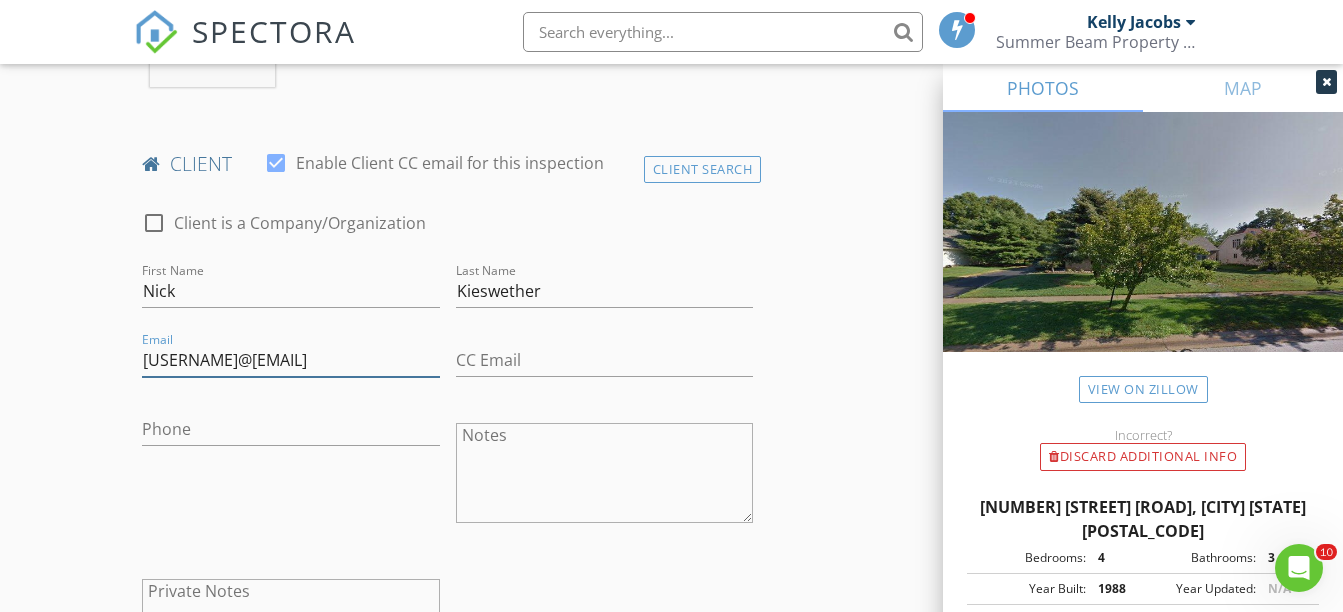type on "kwkieswether819@[EXAMPLE_DOMAIN]" 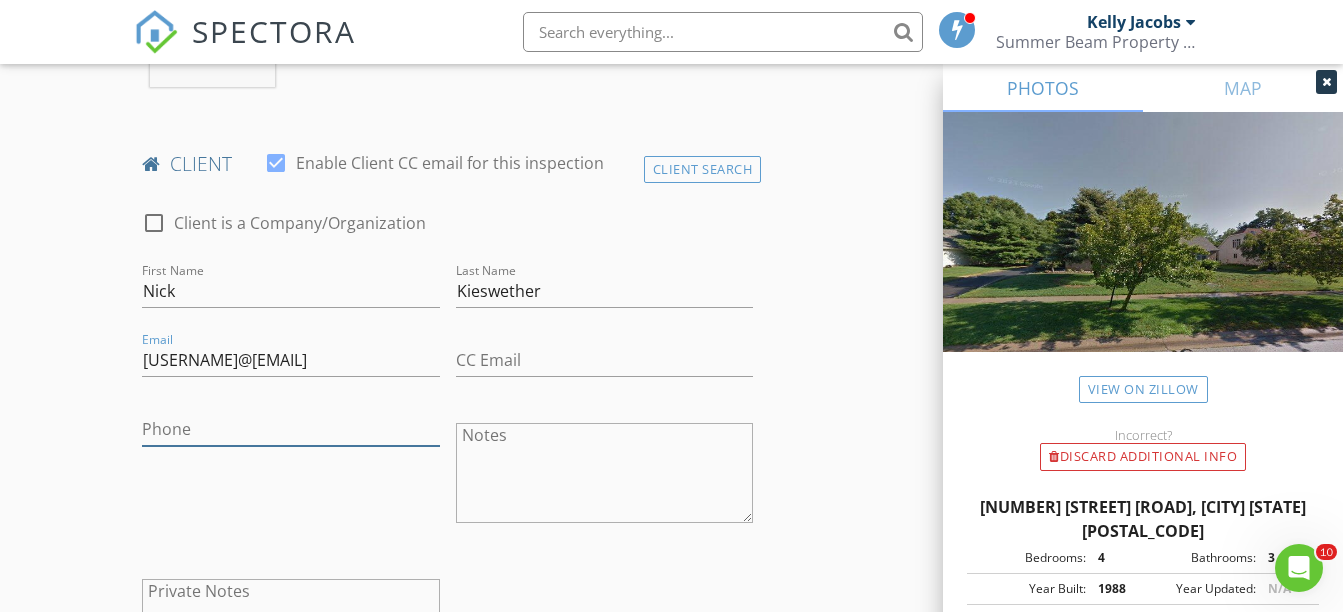 click on "Phone" at bounding box center (290, 429) 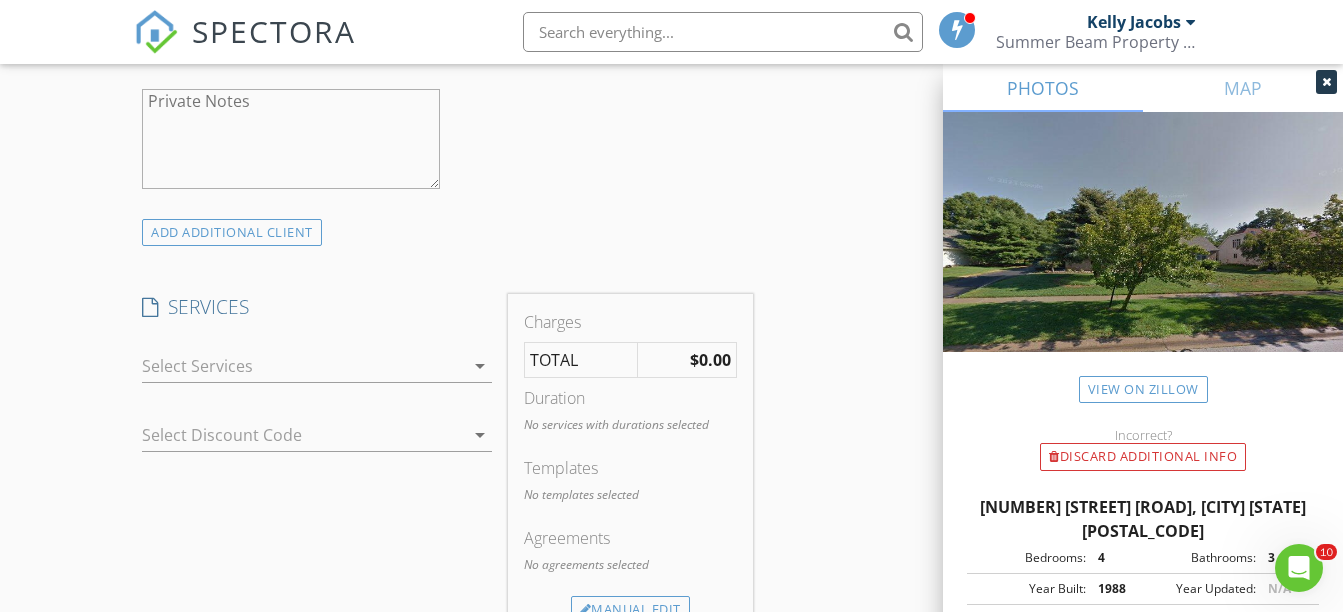scroll, scrollTop: 1418, scrollLeft: 0, axis: vertical 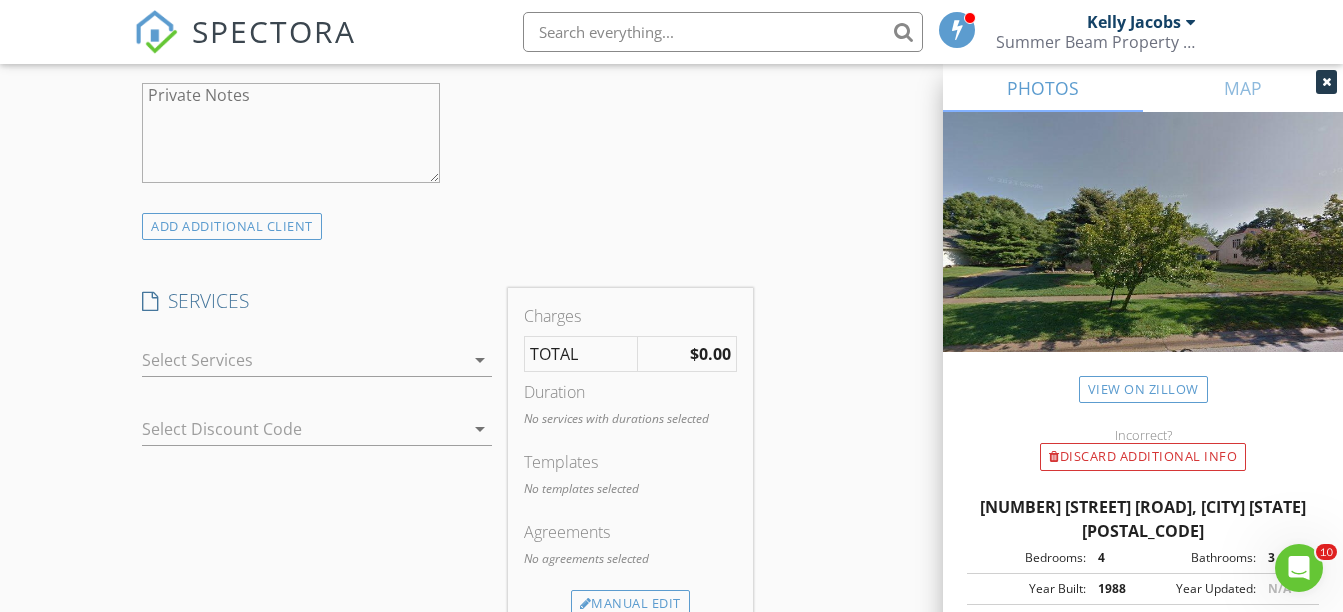 type on "[PHONE]" 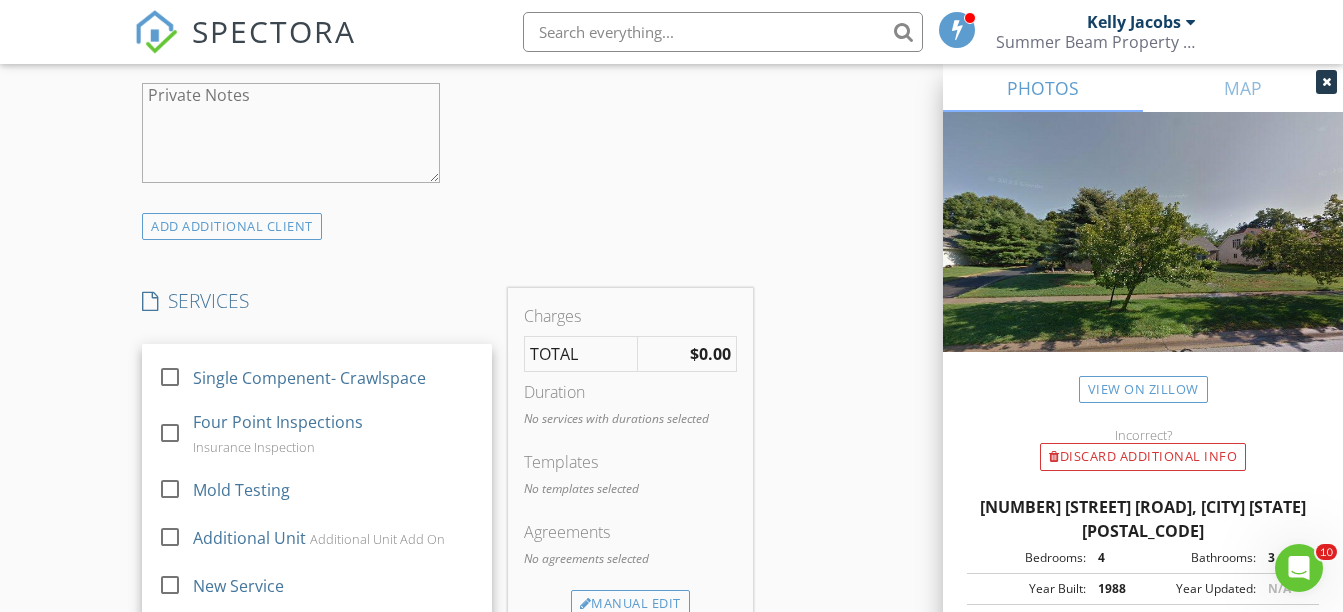 scroll, scrollTop: 420, scrollLeft: 0, axis: vertical 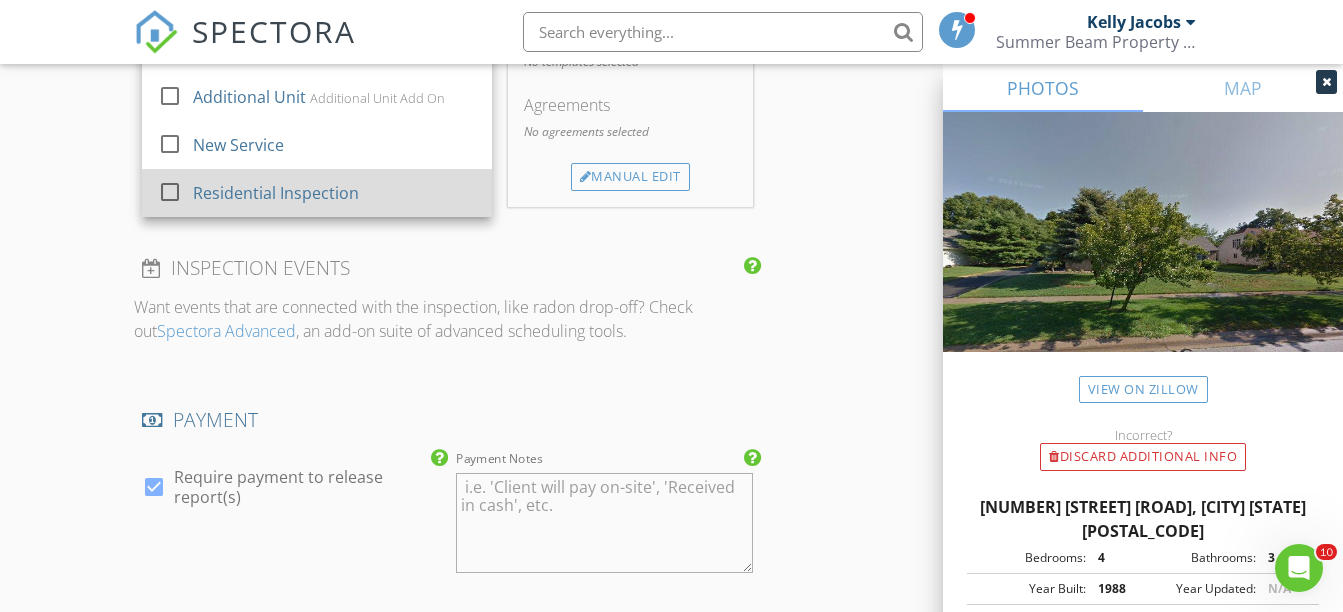 click at bounding box center (170, 192) 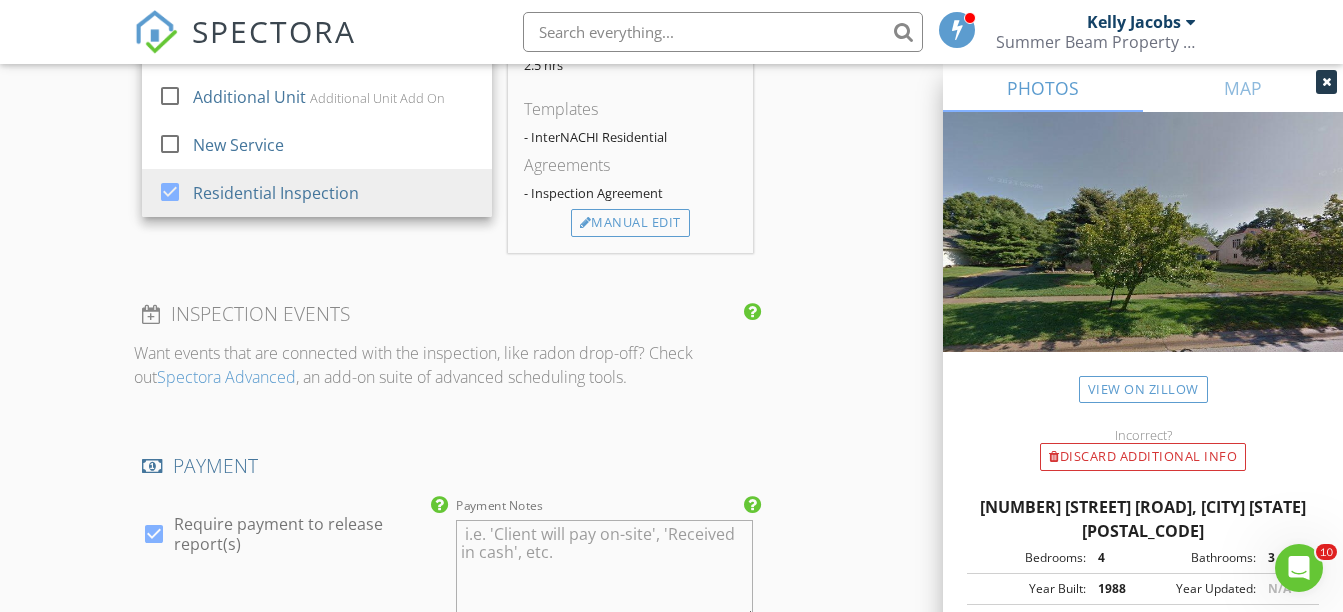 click on "INSPECTOR(S)
check_box   Kelly Jacobs   PRIMARY   Kelly Jacobs arrow_drop_down   check_box_outline_blank Kelly Jacobs specifically requested
Date/Time
08/06/2025 9:00 AM
Location
Address Search       Address 4820 Olde Meadow Ln   Unit   City Sylvania   State OH   Zip 43560   County Lucas     Square Feet 3095   Year Built 1988   Foundation arrow_drop_down     Kelly Jacobs     17.9 miles     (26 minutes)
client
check_box Enable Client CC email for this inspection   Client Search     check_box_outline_blank Client is a Company/Organization     First Name Nick   Last Name Kieswether   Email kwkieswether819@yahoo.com   CC Email   Phone 419-376-4198           Notes   Private Notes
ADD ADDITIONAL client
SERVICES
check_box_outline_blank   Roof Inspection   check_box_outline_blank" at bounding box center [671, 49] 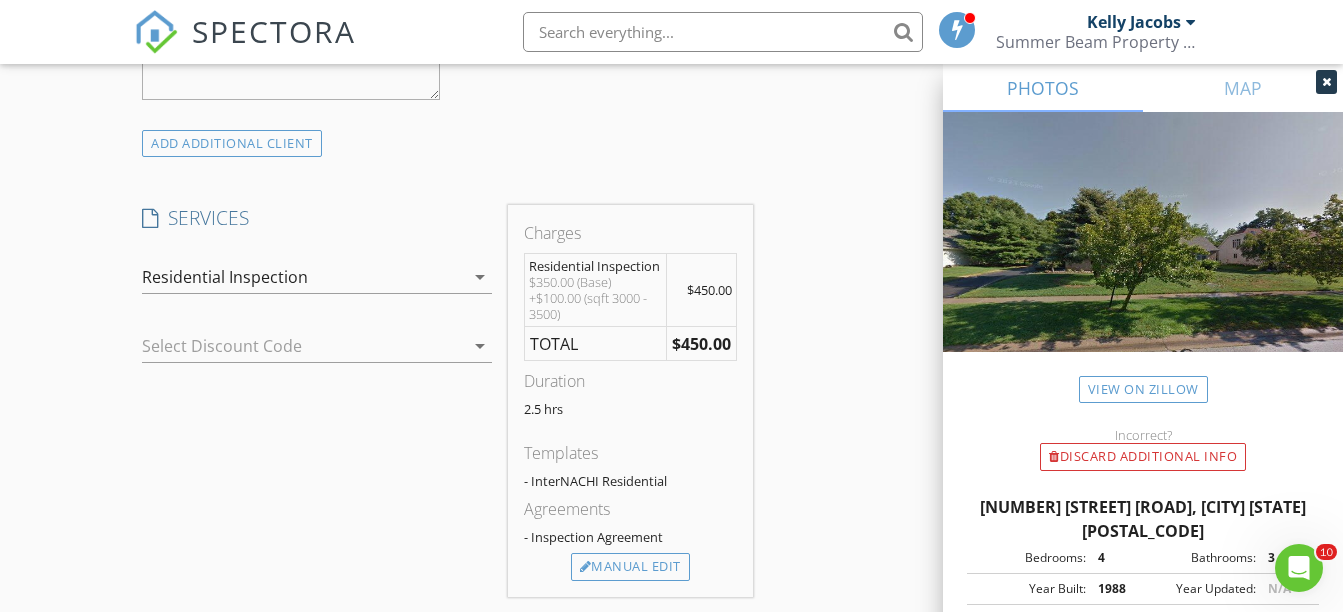 scroll, scrollTop: 1508, scrollLeft: 0, axis: vertical 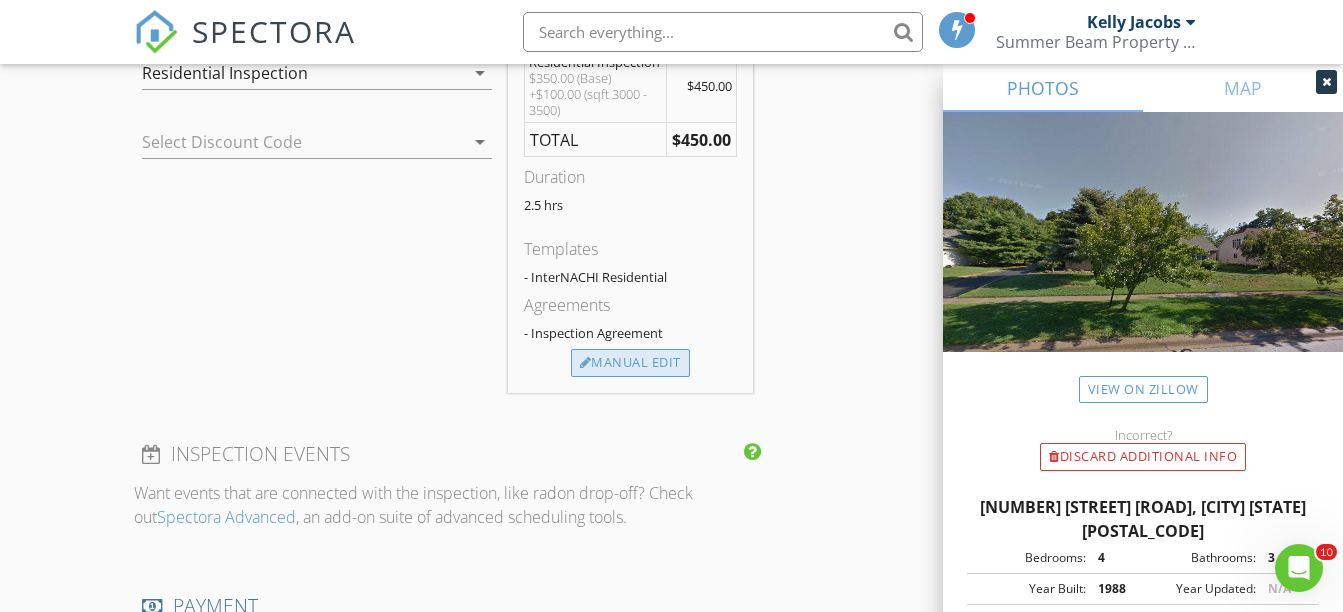 click on "Manual Edit" at bounding box center [630, 363] 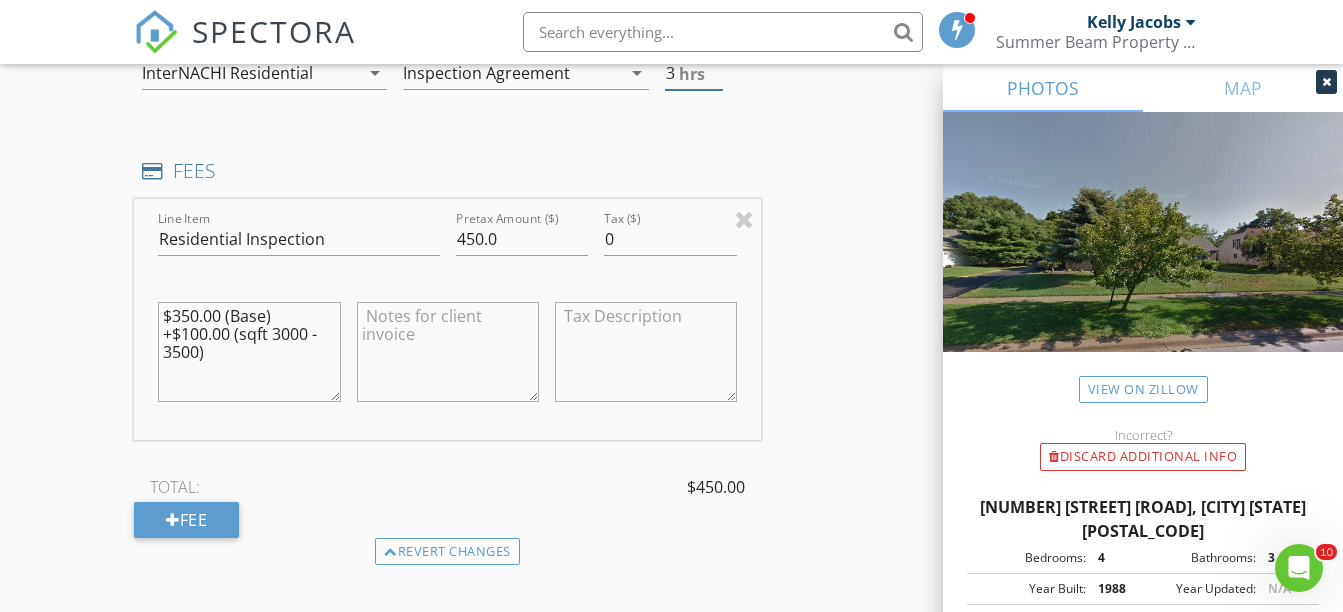 type on "3" 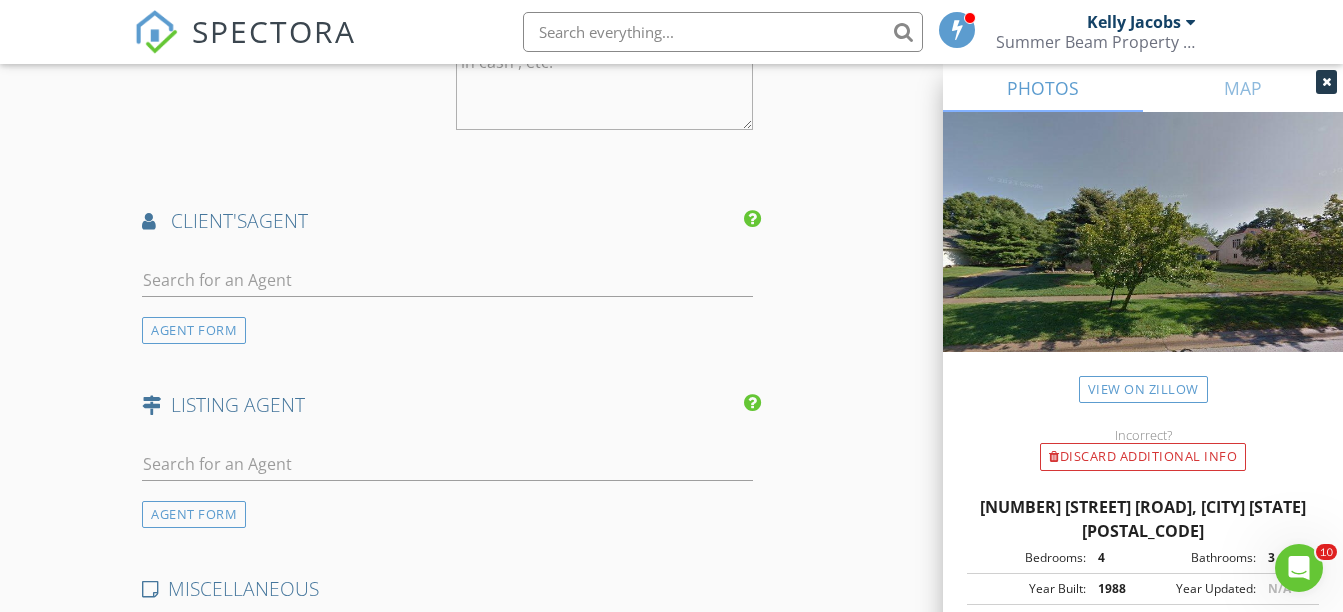 scroll, scrollTop: 2527, scrollLeft: 0, axis: vertical 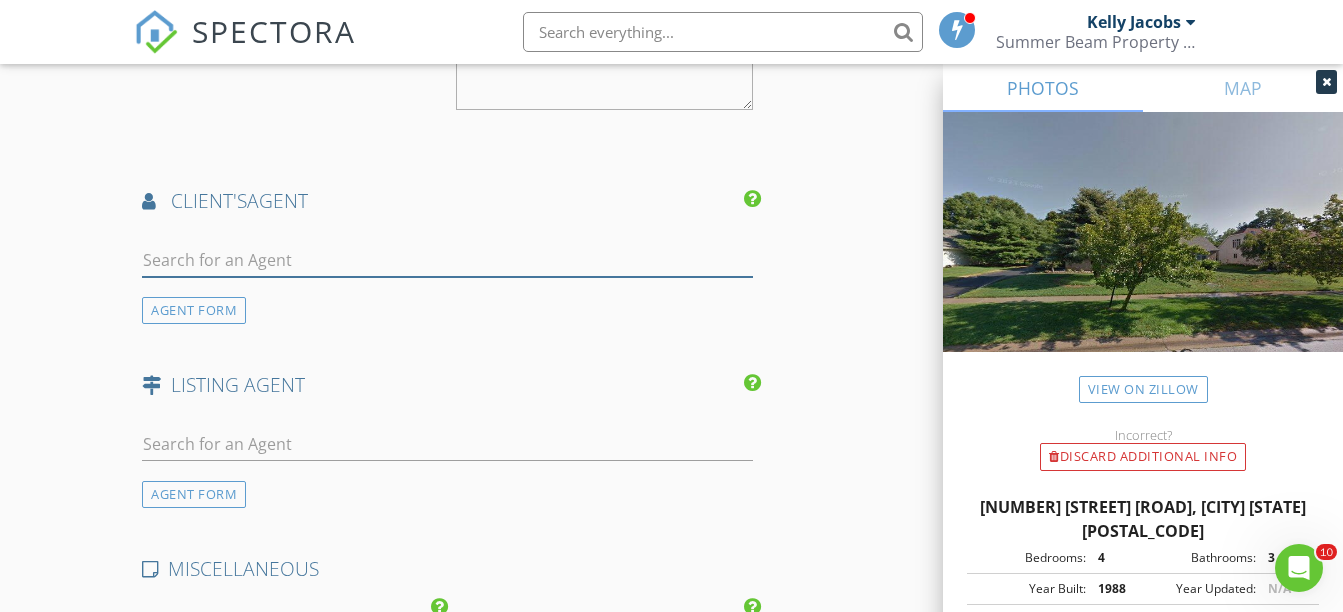 click at bounding box center (447, 260) 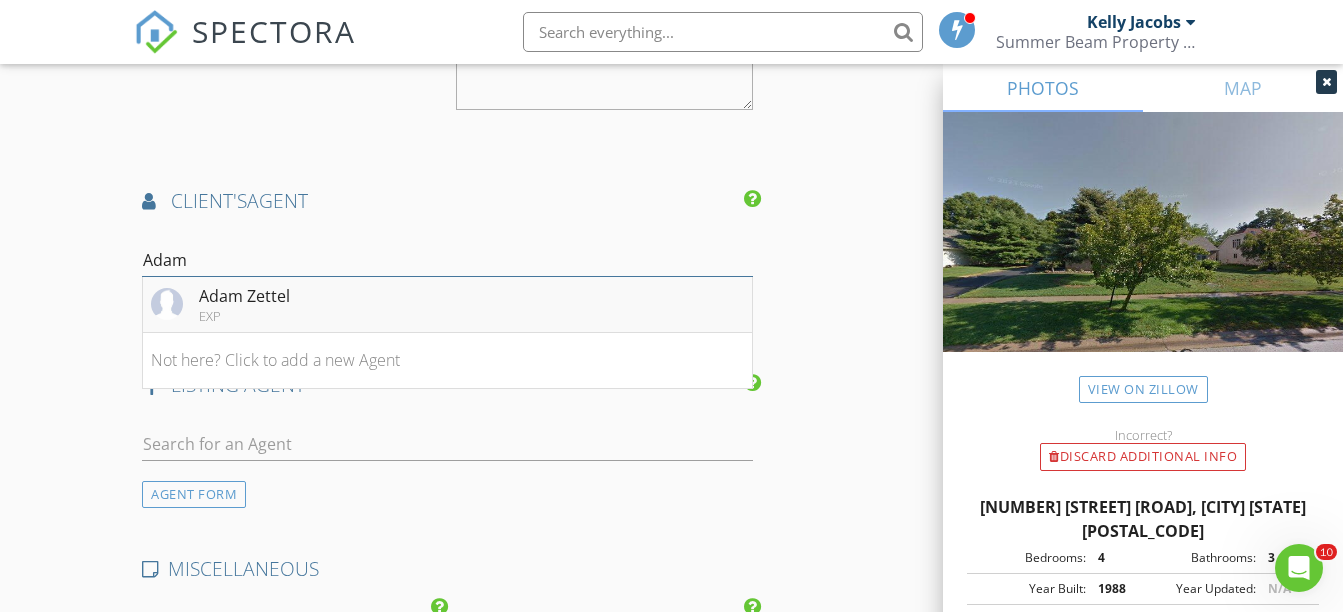 type on "Adam" 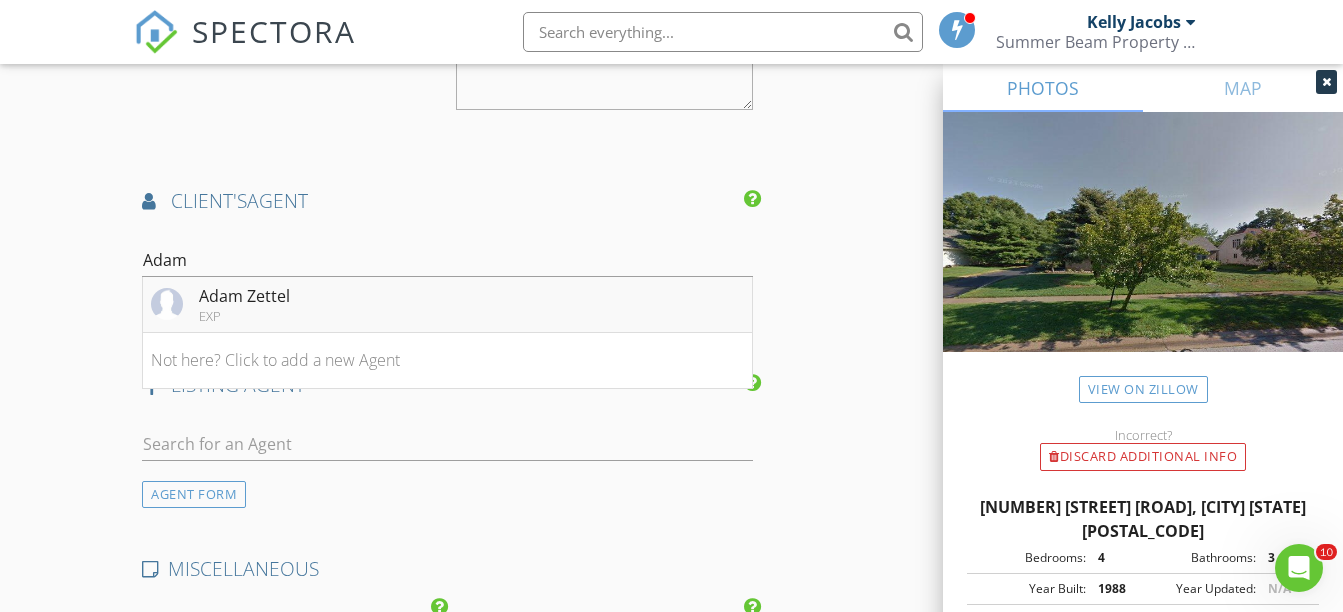 click on "EXP" at bounding box center [244, 316] 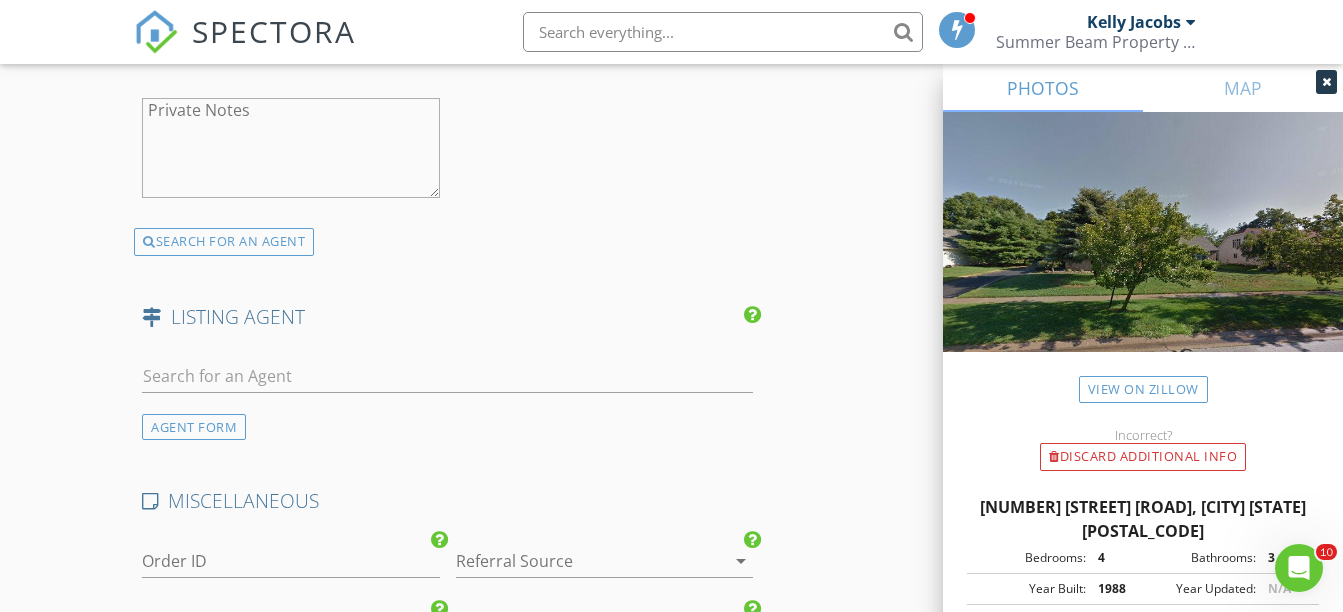 scroll, scrollTop: 3140, scrollLeft: 0, axis: vertical 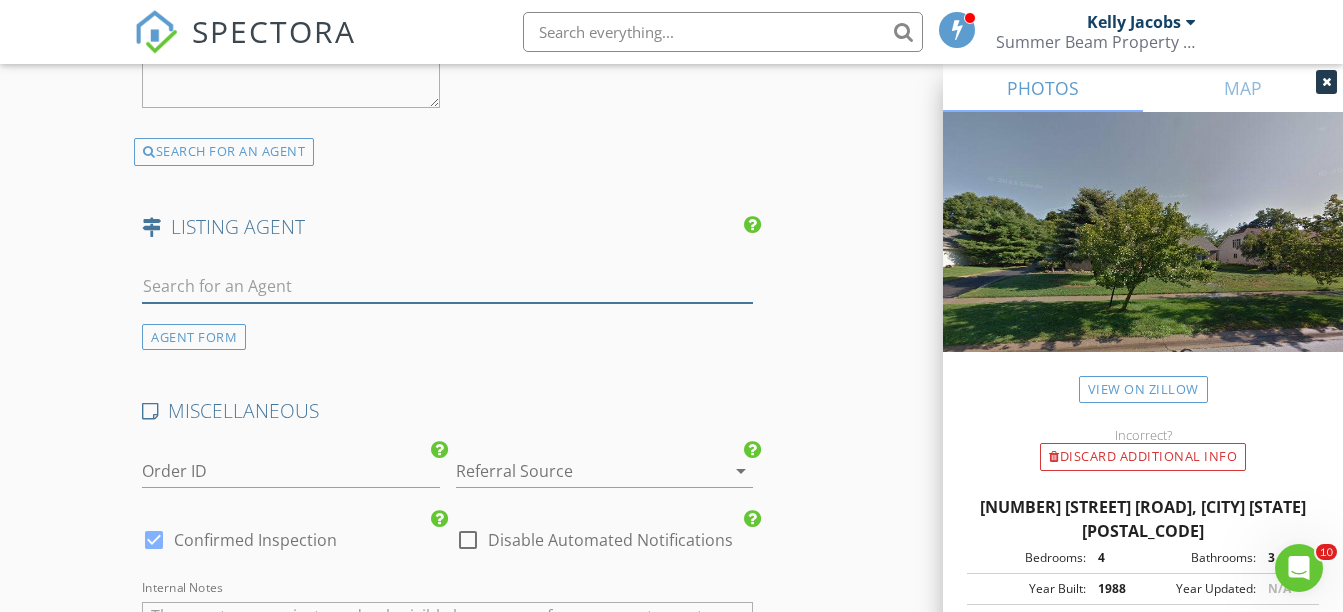 click at bounding box center (447, 286) 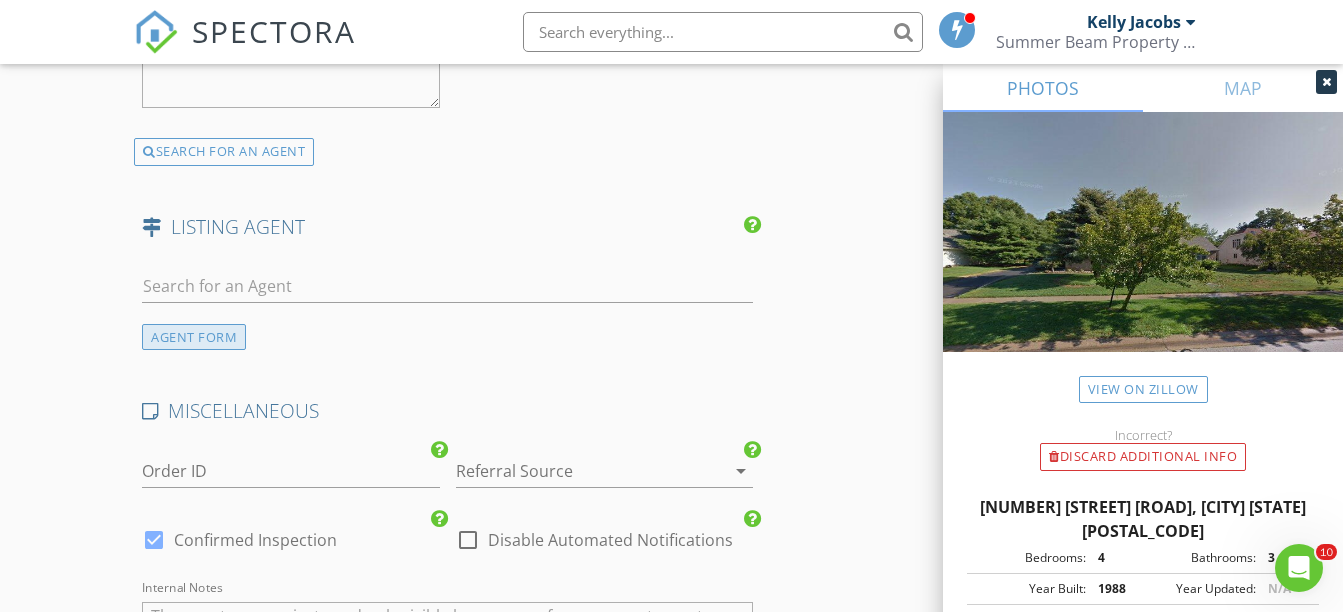 click on "AGENT FORM" at bounding box center (194, 337) 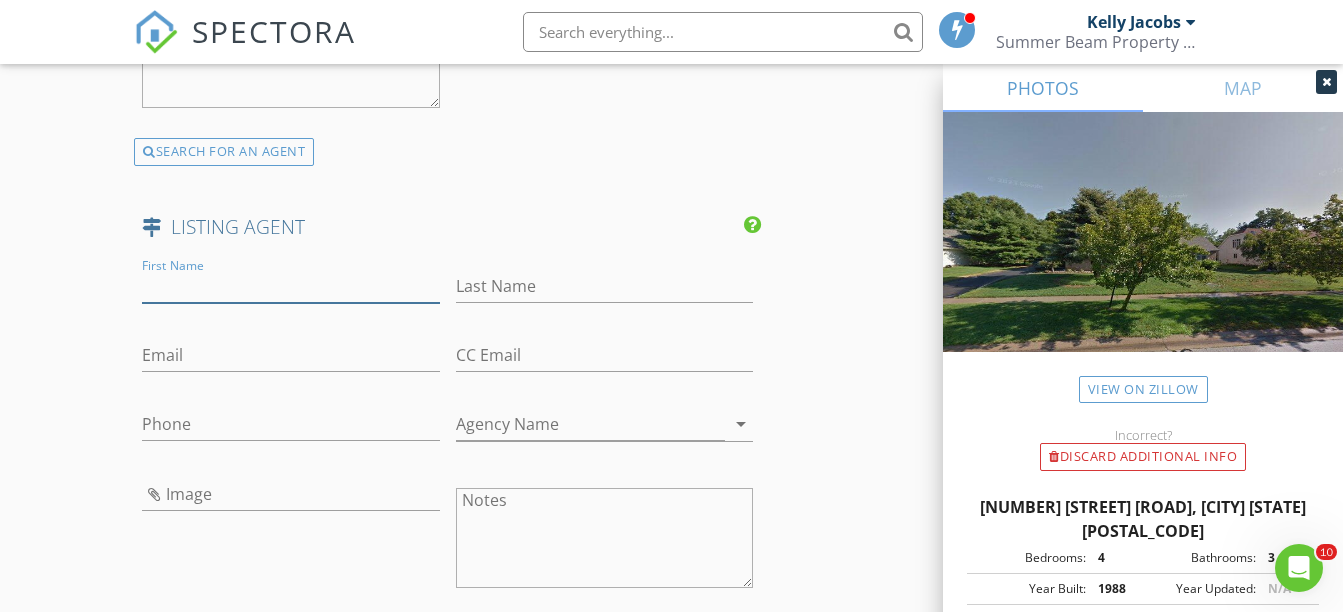 click on "First Name" at bounding box center [290, 286] 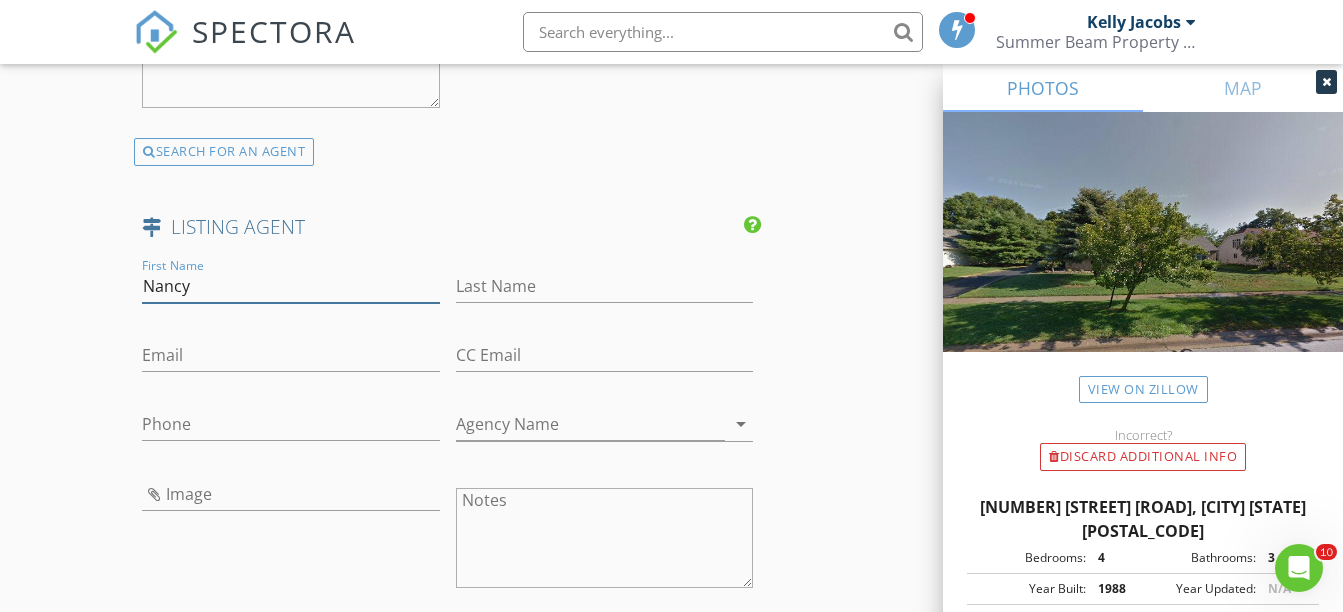 type on "Nancy" 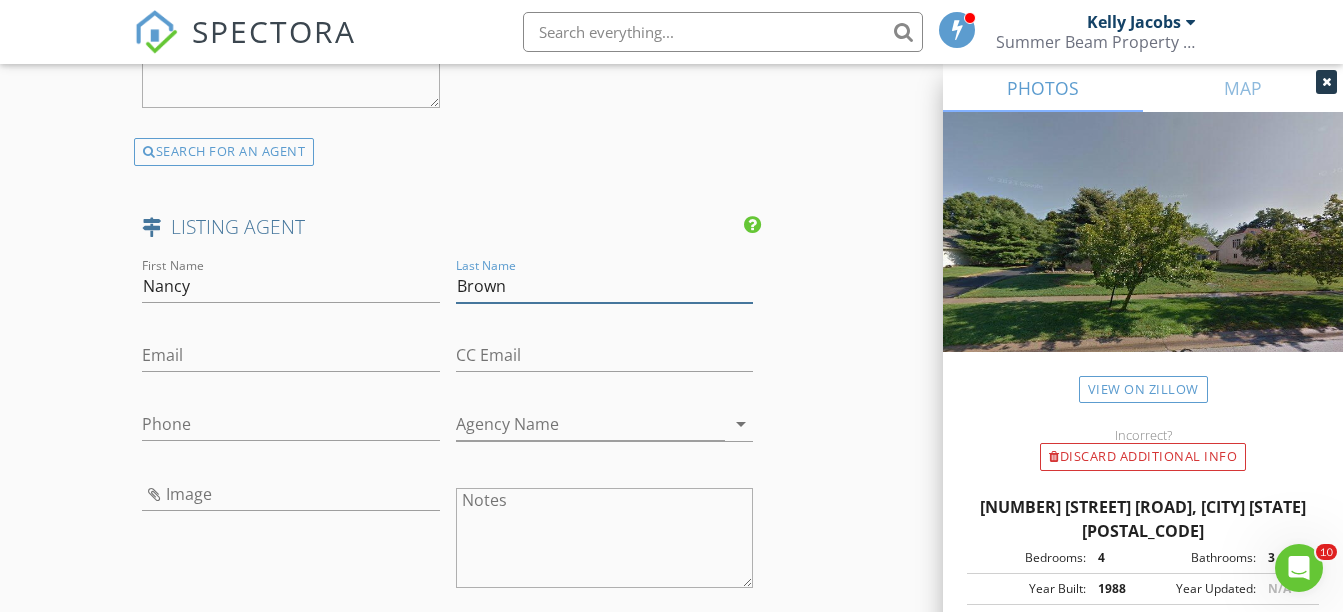 type on "Brown" 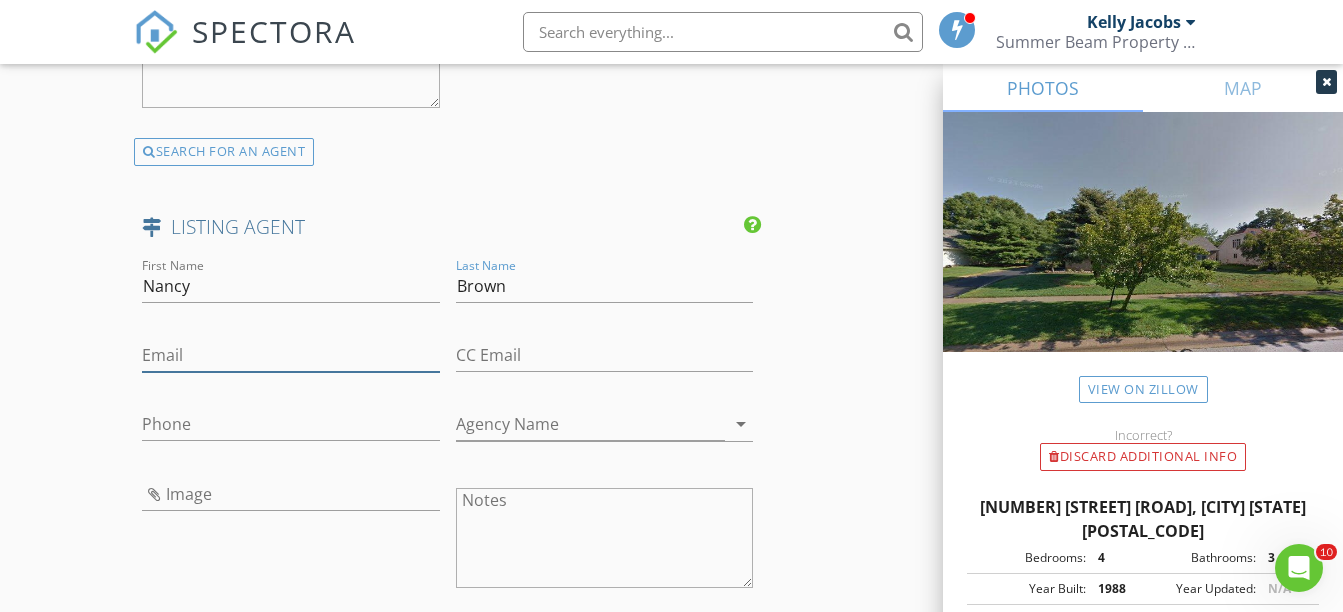 click on "Email" at bounding box center (290, 355) 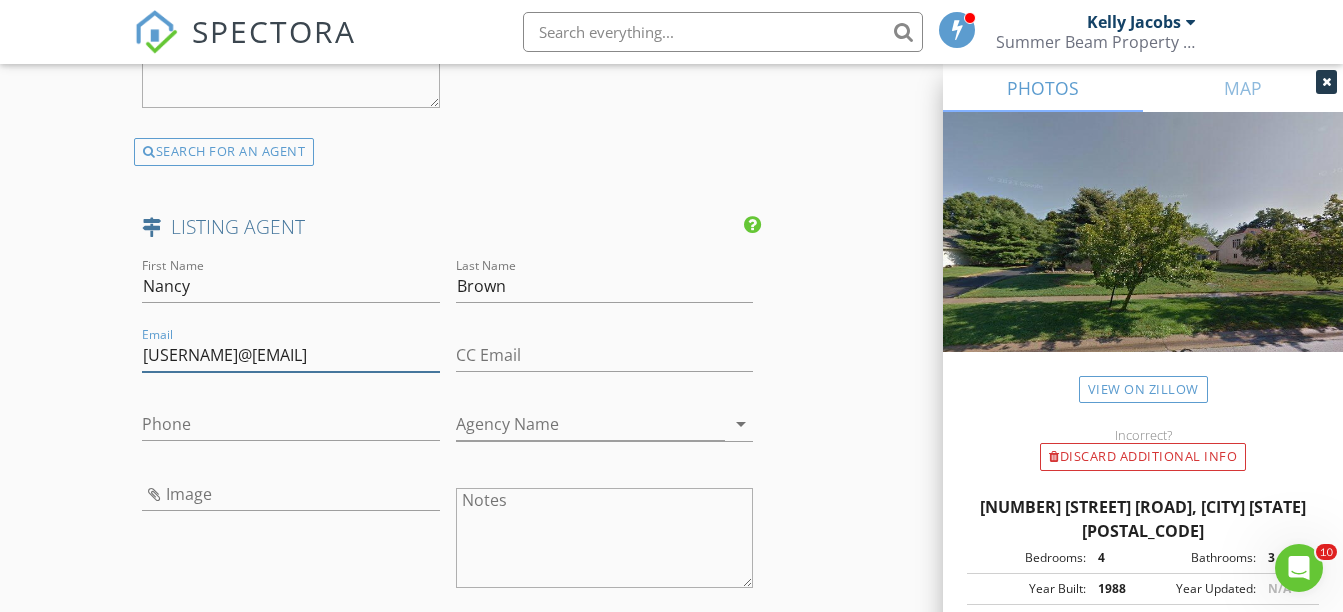 type on "[EMAIL]" 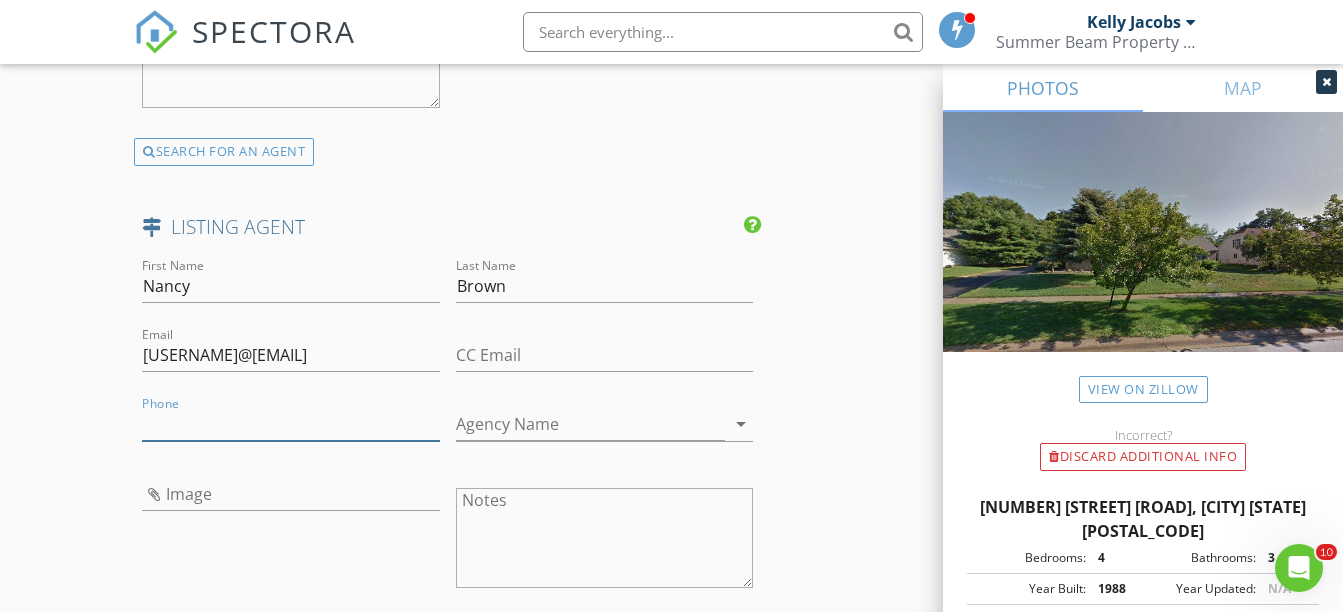 click on "Phone" at bounding box center (290, 424) 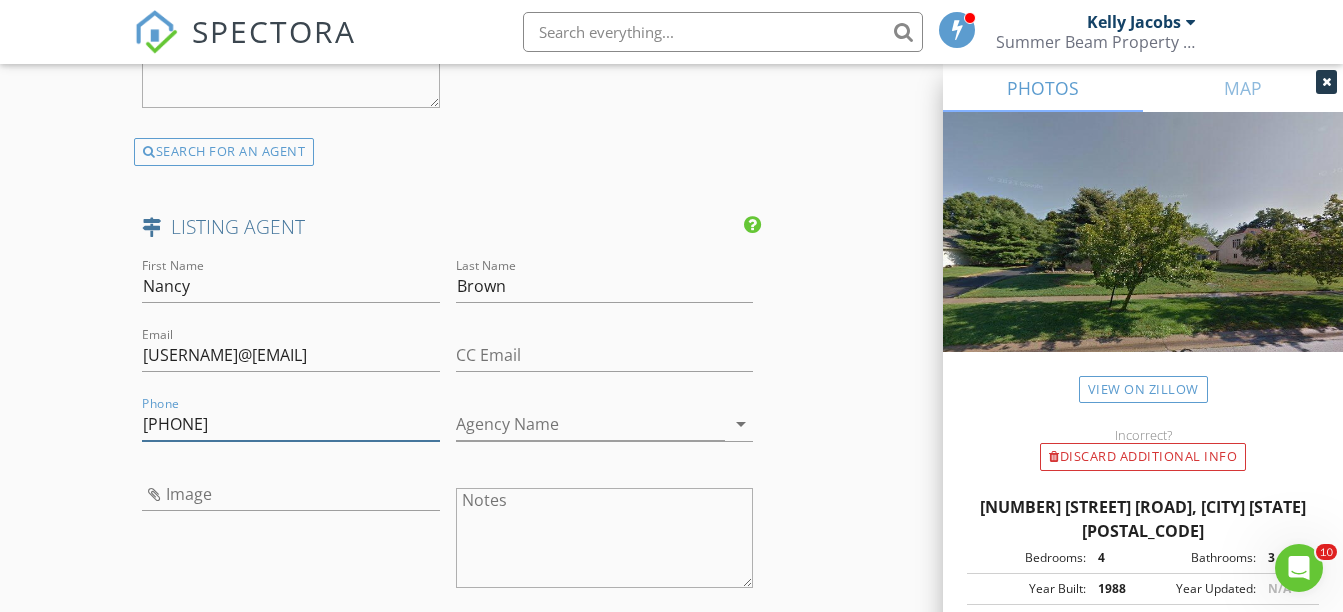 type on "[PHONE]" 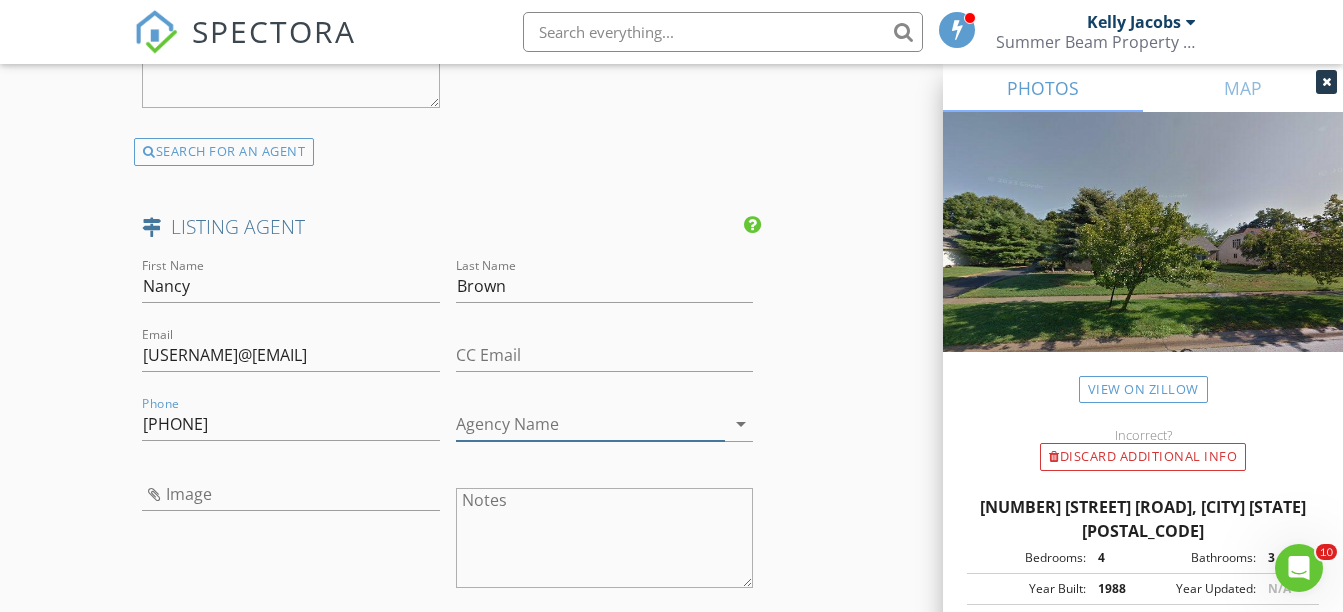click on "Agency Name" at bounding box center [590, 424] 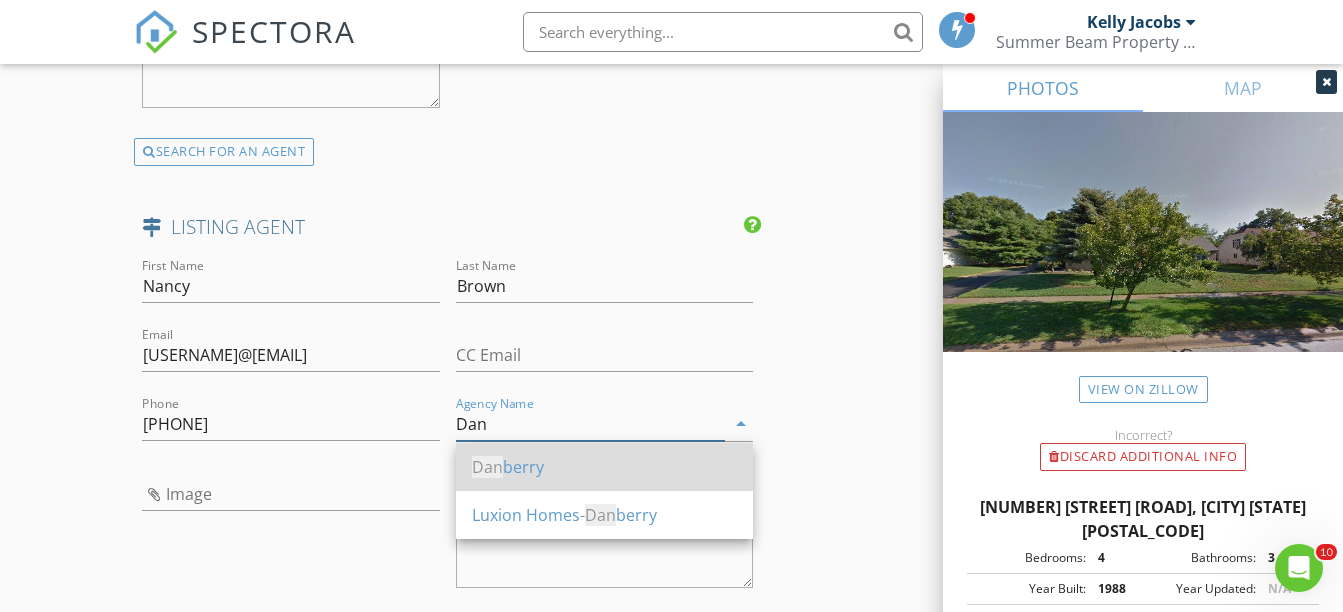 click on "Dan" at bounding box center (487, 467) 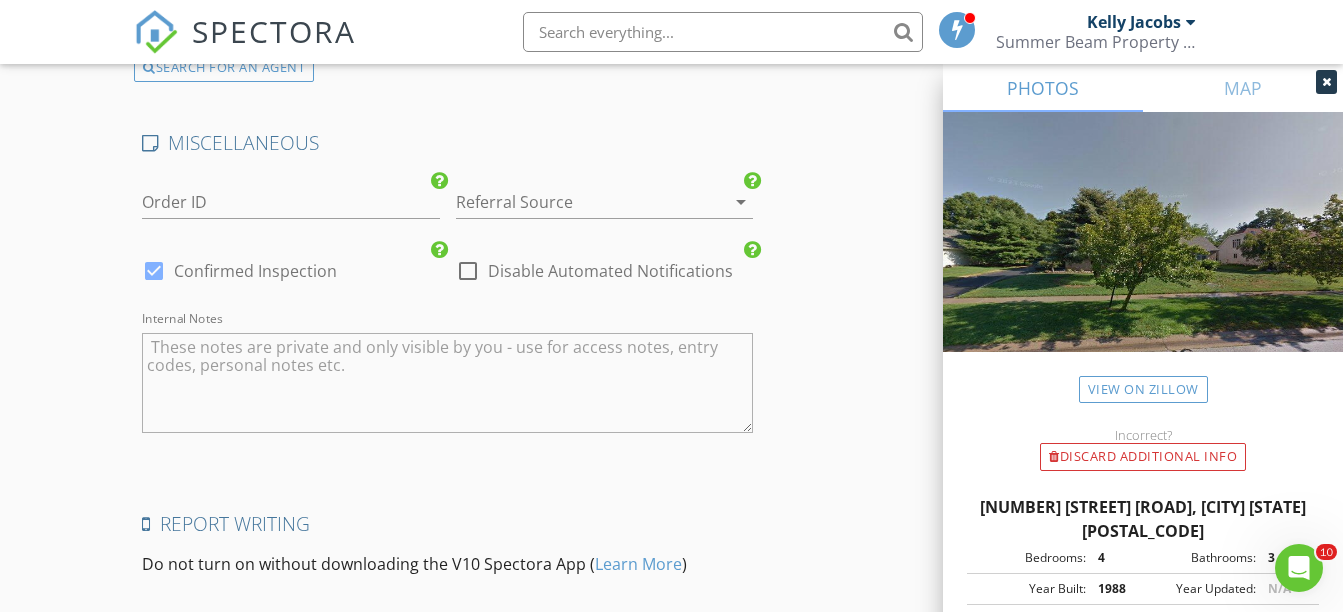 scroll, scrollTop: 4073, scrollLeft: 0, axis: vertical 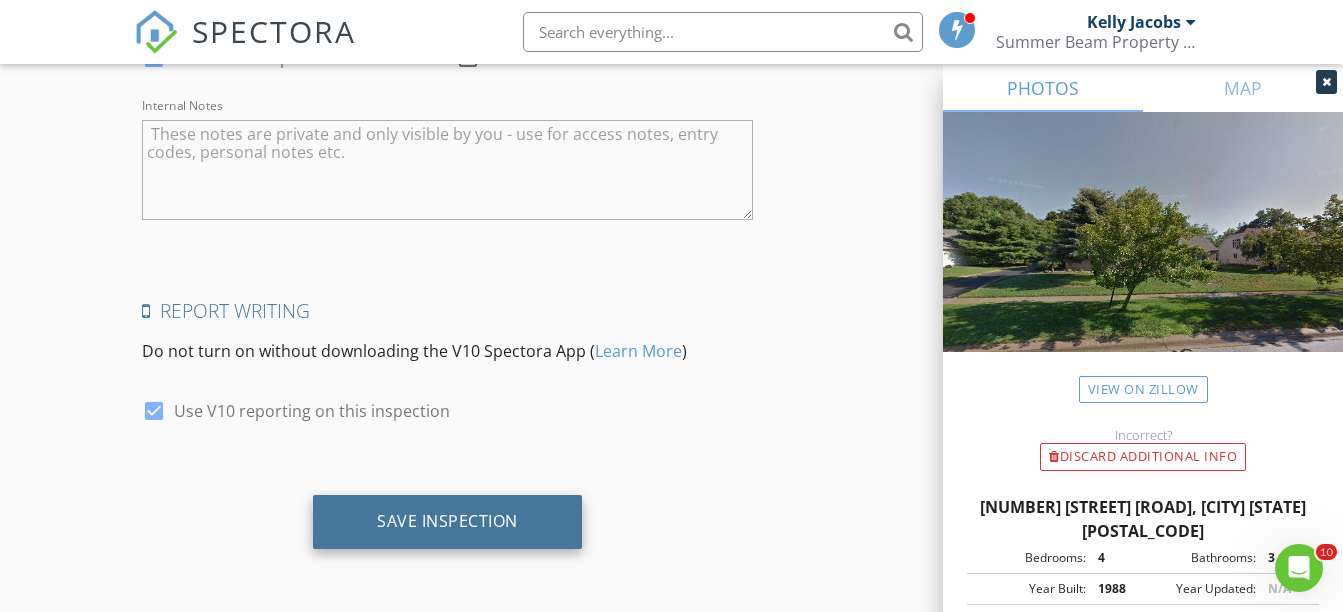 type on "Danberry" 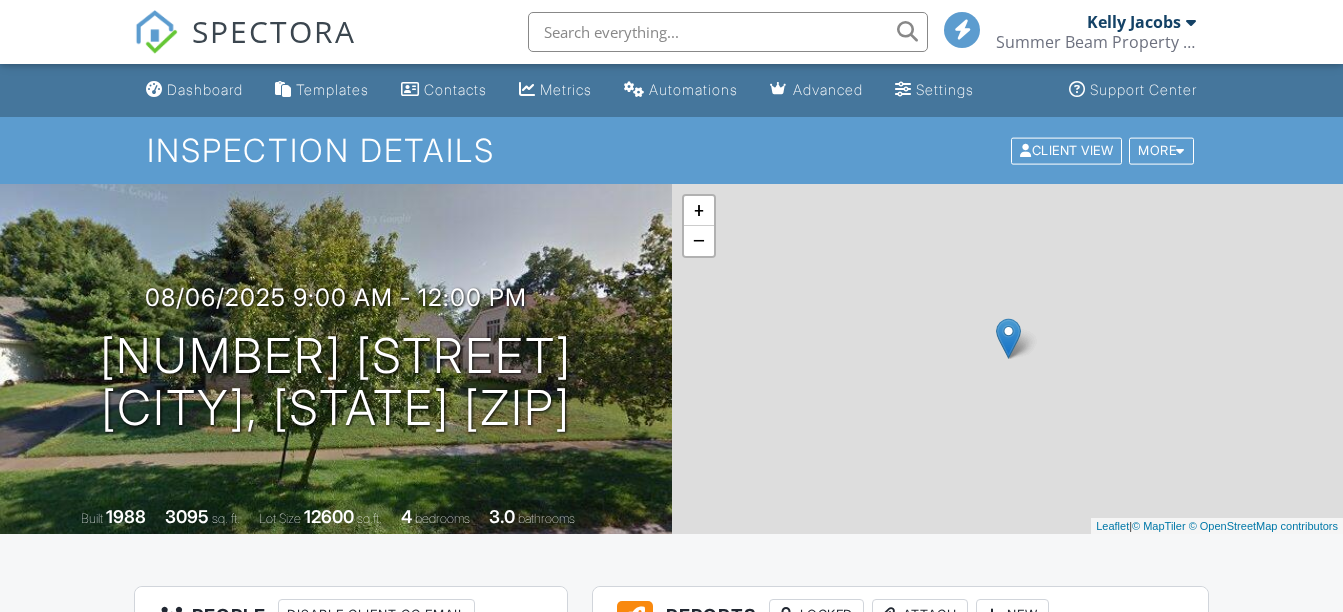 scroll, scrollTop: 0, scrollLeft: 0, axis: both 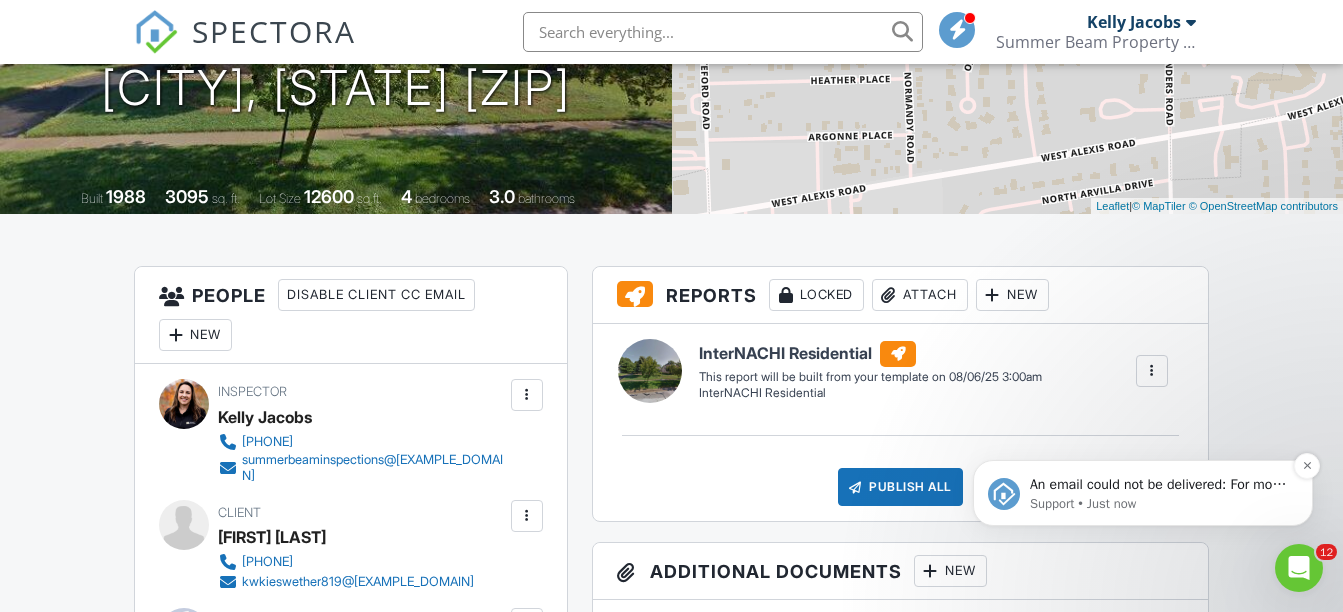 click on "Support • Just now" at bounding box center [1159, 504] 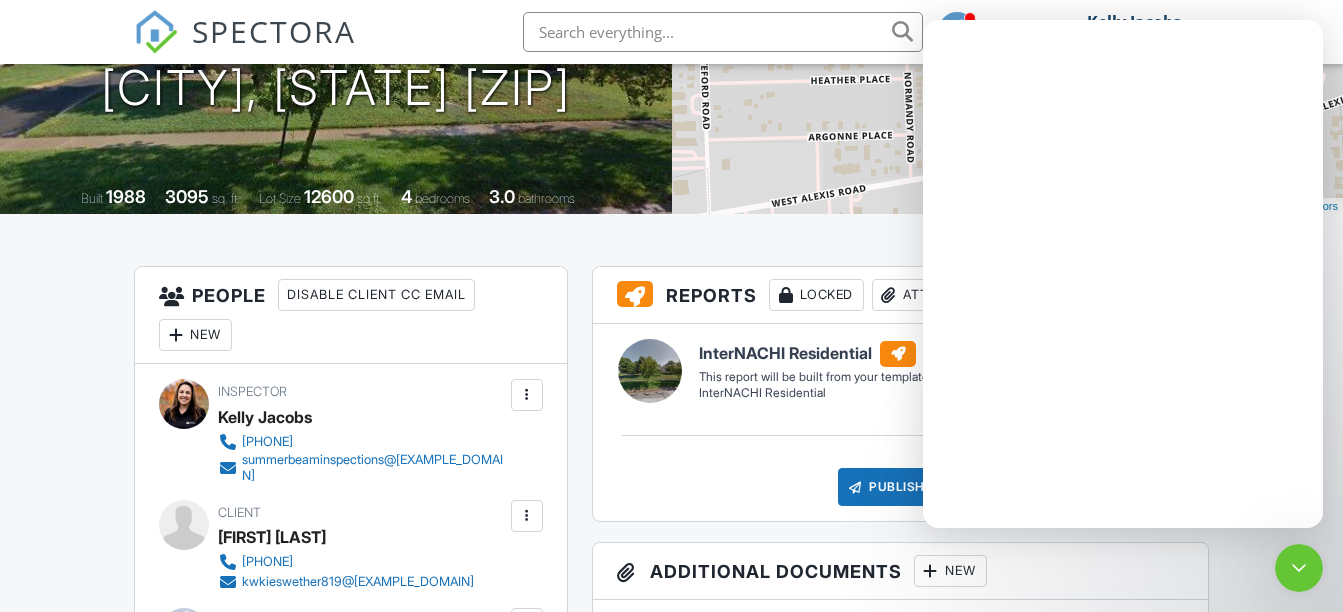 scroll, scrollTop: 0, scrollLeft: 0, axis: both 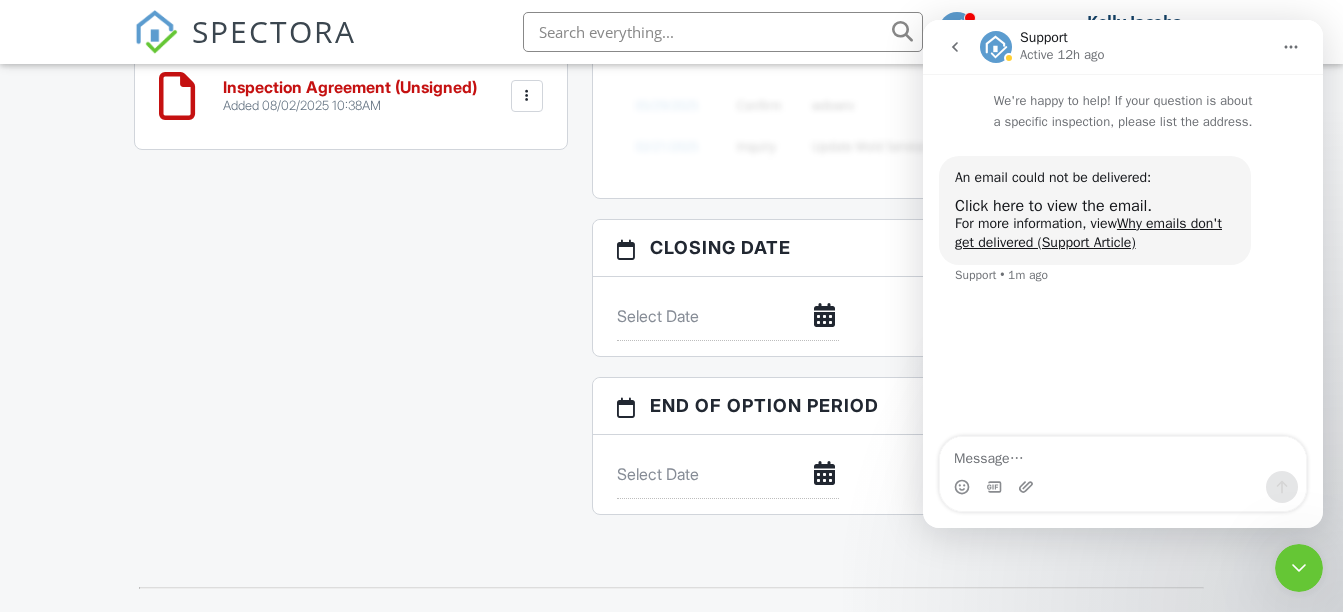 click on "All emails and texts are disabled for this inspection!
All emails and texts have been disabled for this inspection. This may have happened due to someone manually disabling them or this inspection being unconfirmed when it was scheduled. To re-enable emails and texts for this inspection, click the button below.
Turn on emails and texts
Turn on and Requeue Notifications
Reports
Locked
Attach
New
InterNACHI Residential
InterNACHI Residential
Edit
View
InterNACHI Residential
InterNACHI Residential
This report will be built from your template on 08/06/25  3:00am
Quick Publish
Copy
Build Now
Delete
Publish All
Checking report completion
Publish report?
Before publishing from the web, click "Preview/Publish" in the Report Editor to save your changes ( don't know where that is?
Cancel" at bounding box center (671, -290) 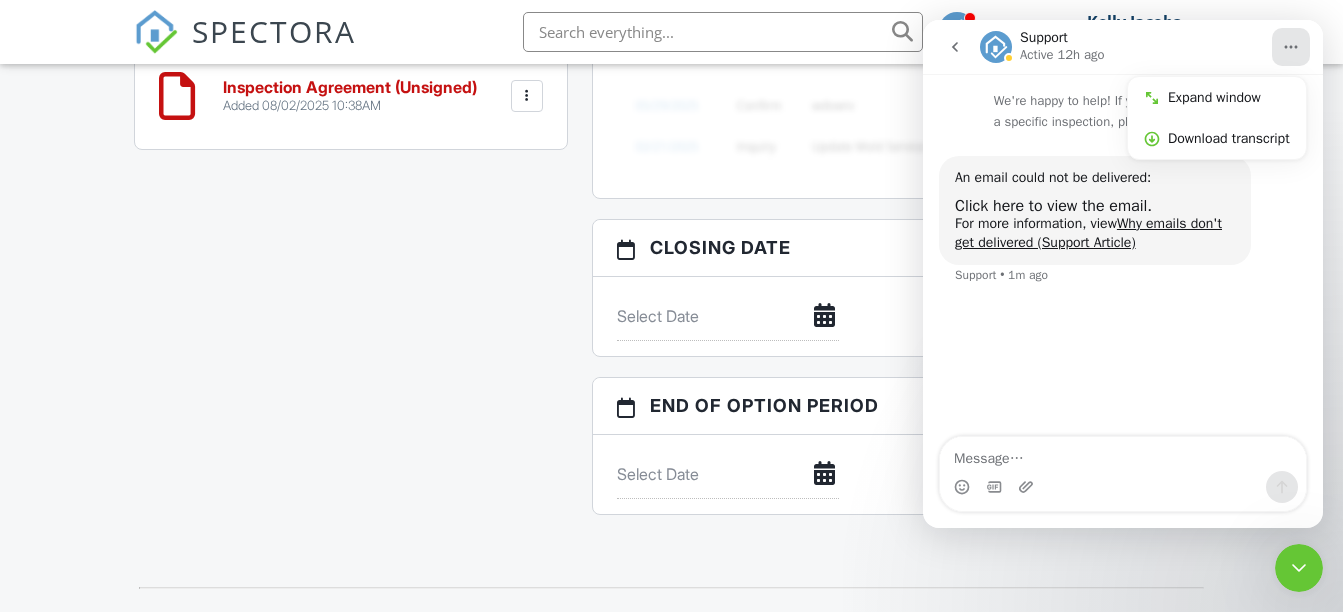 click at bounding box center (671, 588) 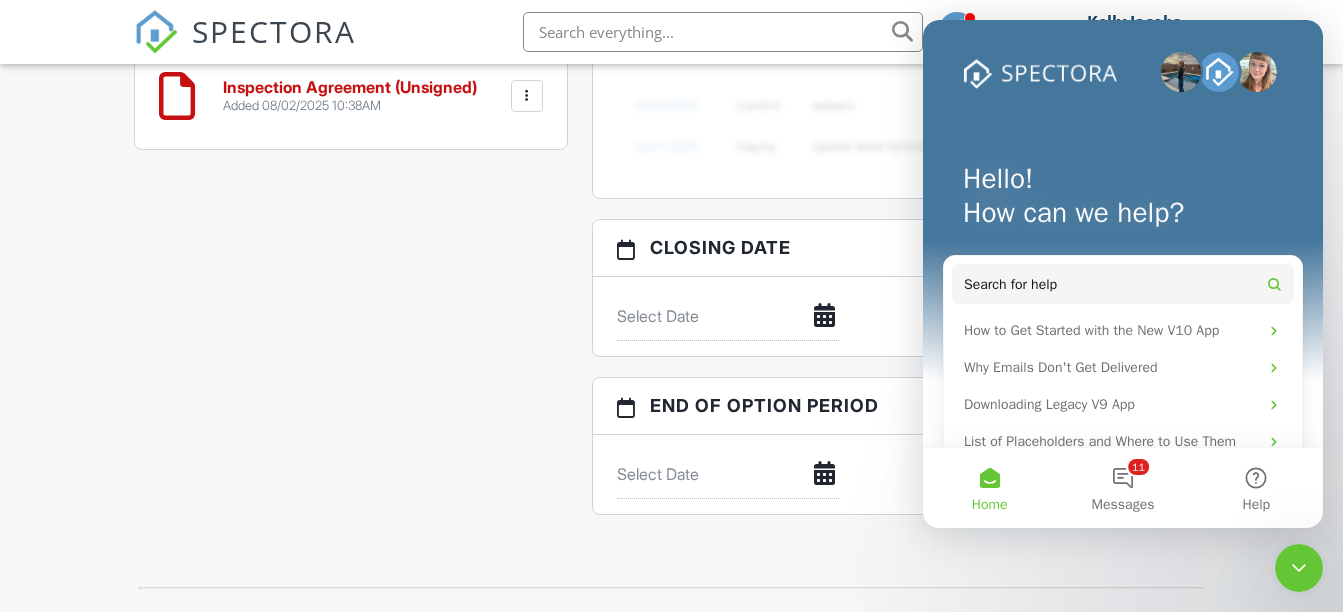type 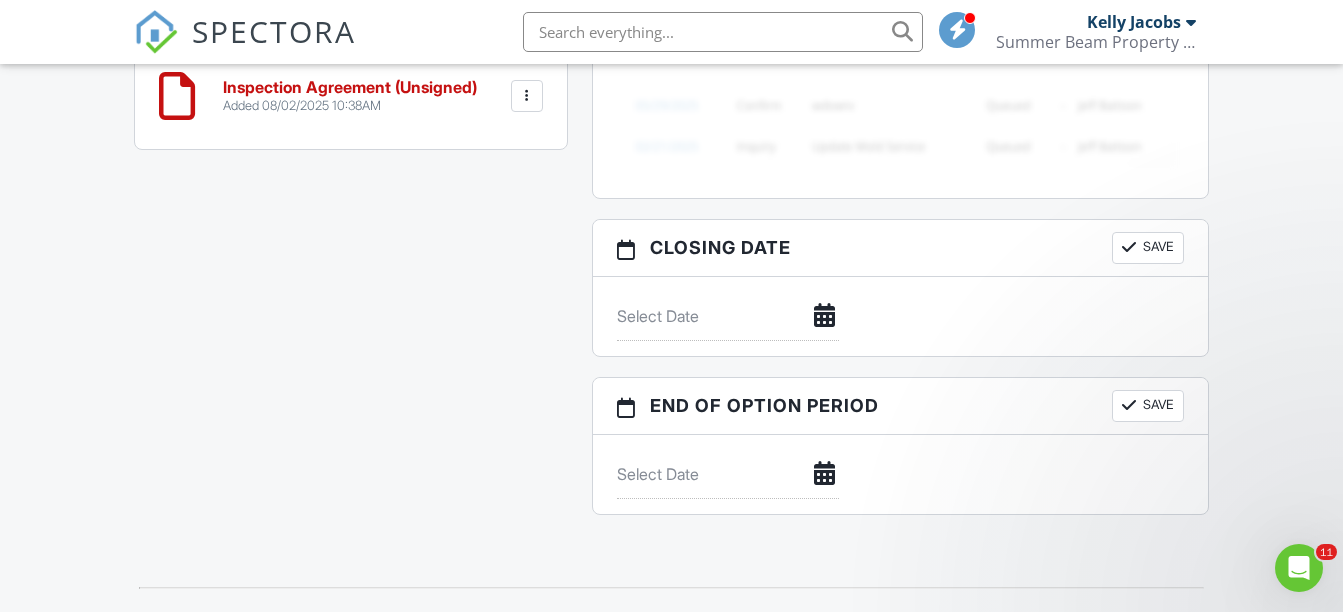 scroll, scrollTop: 0, scrollLeft: 0, axis: both 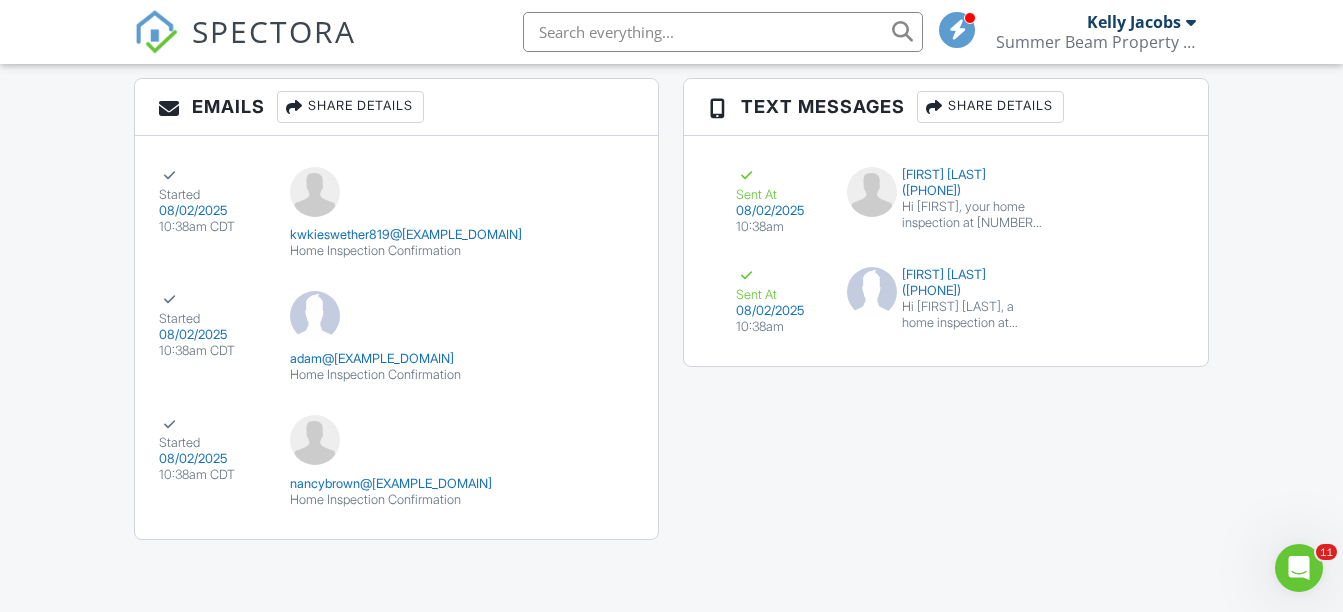 click on "Dashboard
Templates
Contacts
Metrics
Automations
Advanced
Settings
Support Center
Inspection Details
Client View
More
Property Details
Reschedule
Reorder / Copy
Share
Cancel
Delete
Print Order
Convert to V9
View Change Log
08/06/2025  9:00 am
- 12:00 pm
4820 Olde Meadow Ln
Sylvania, OH 43560
Built
1988
3095
sq. ft.
Lot Size
12600
sq.ft.
4
bedrooms
3.0
bathrooms
+ − Leaflet  |  © MapTiler   © OpenStreetMap contributors
All emails and texts are disabled for this inspection!
Turn on emails and texts
Turn on and Requeue Notifications
Reports
Locked
Attach
New
InterNACHI Residential
InterNACHI Residential
Edit" at bounding box center (671, -794) 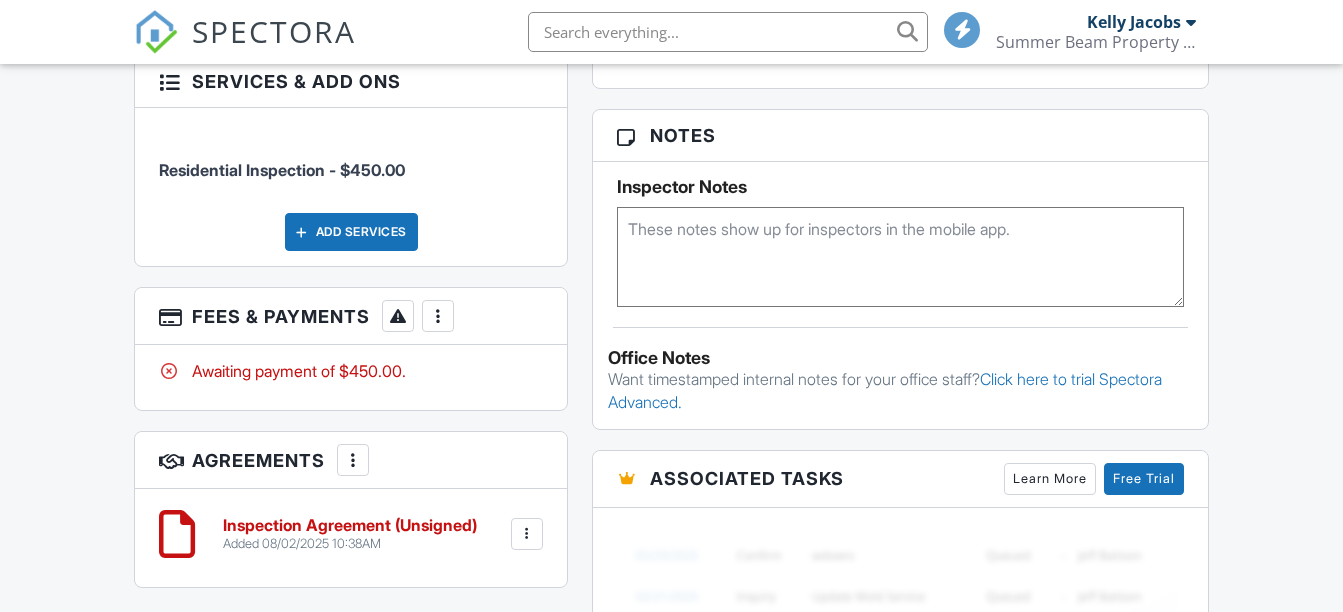 scroll, scrollTop: 1744, scrollLeft: 0, axis: vertical 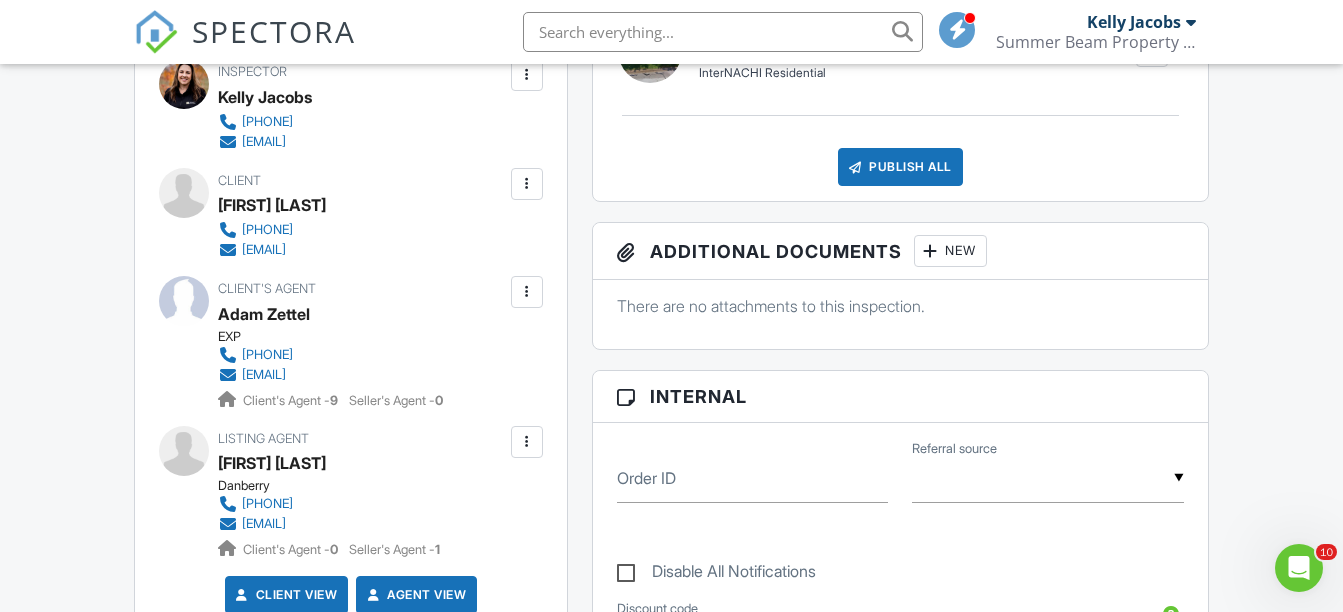 click at bounding box center [527, 184] 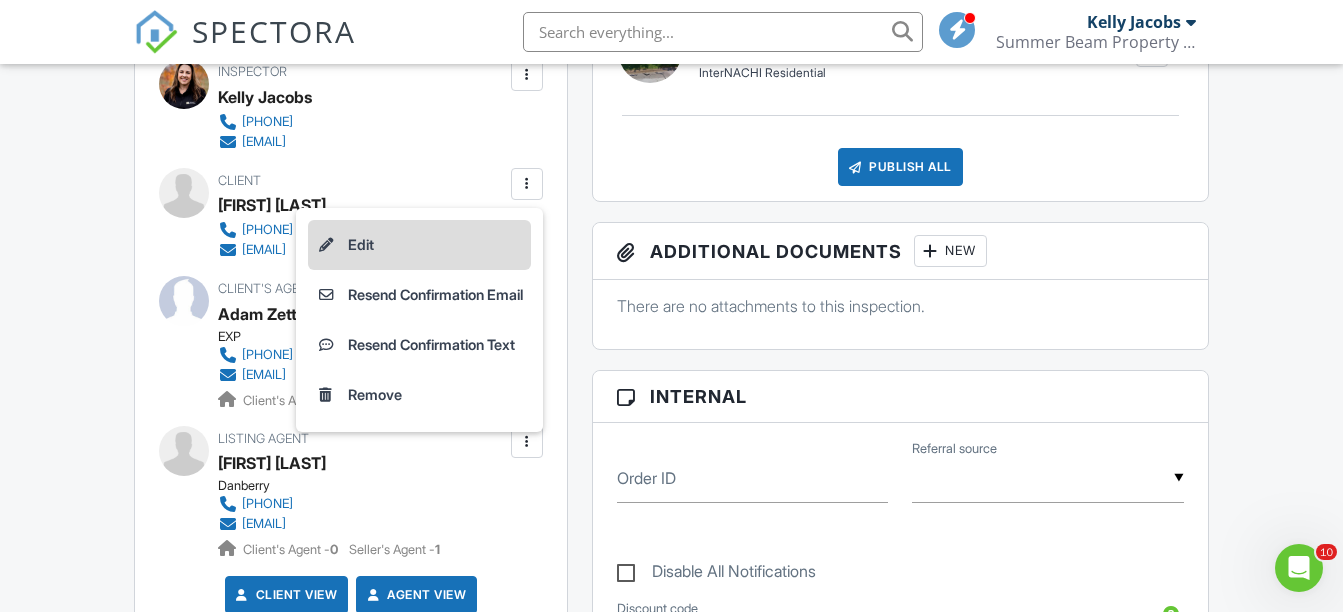 click on "Edit" at bounding box center (419, 245) 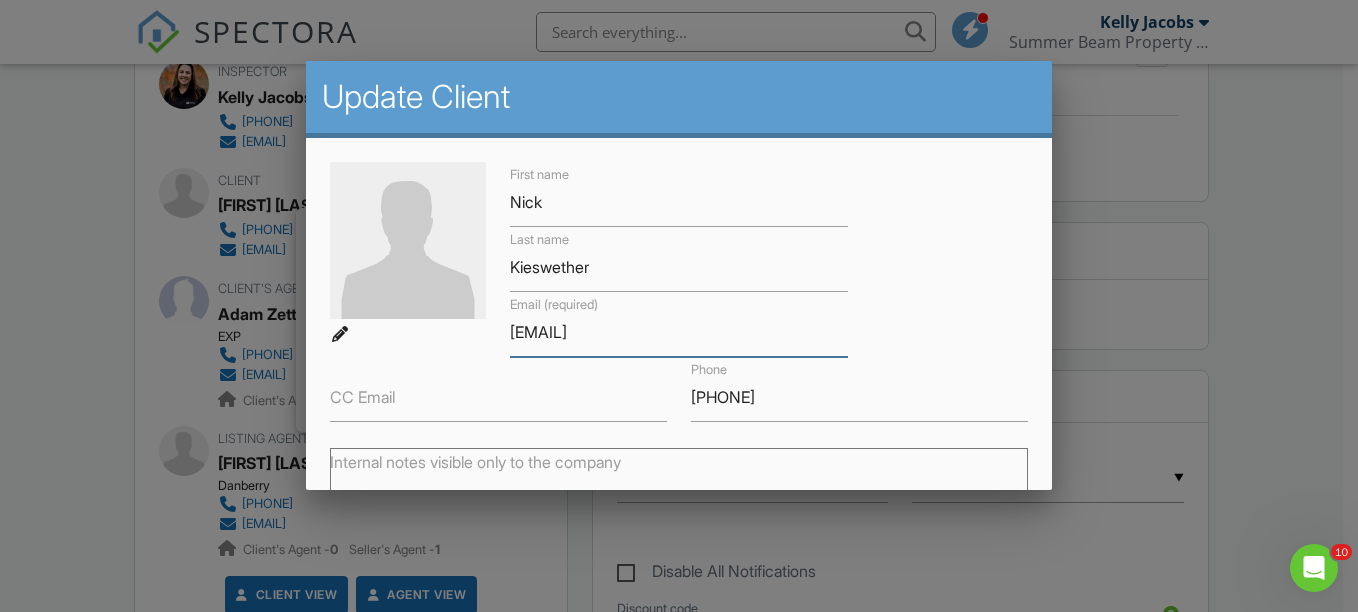 click on "kwkieswether819@yahoo.com" at bounding box center [678, 332] 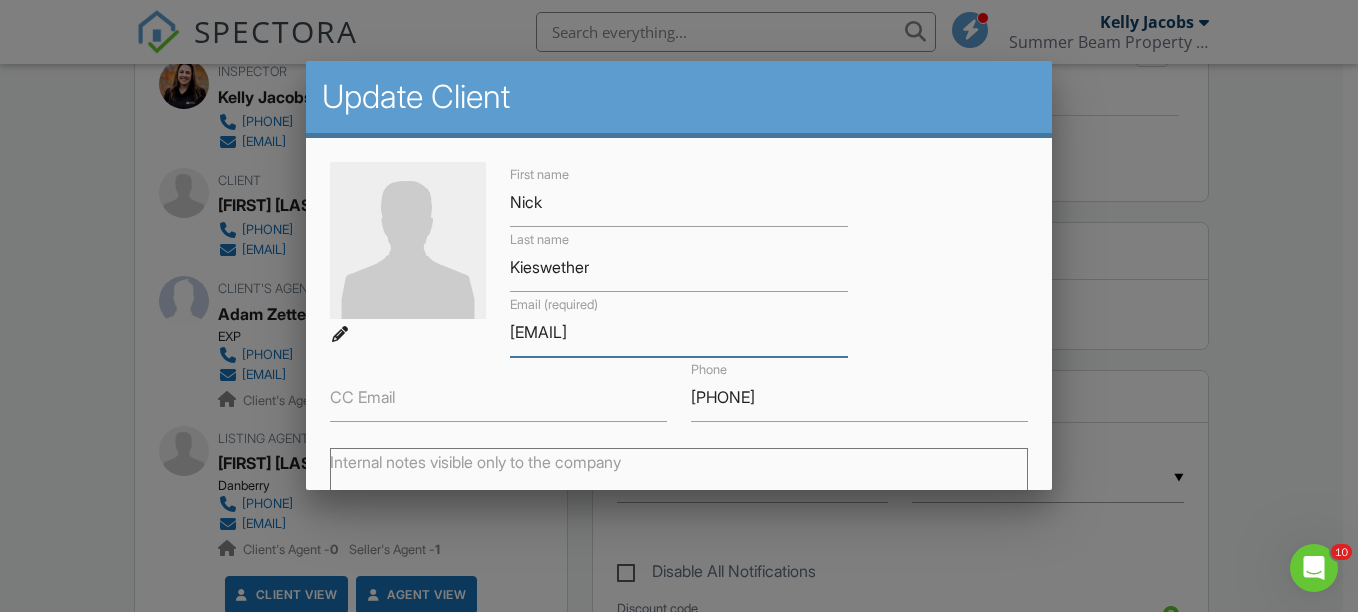 scroll, scrollTop: 290, scrollLeft: 0, axis: vertical 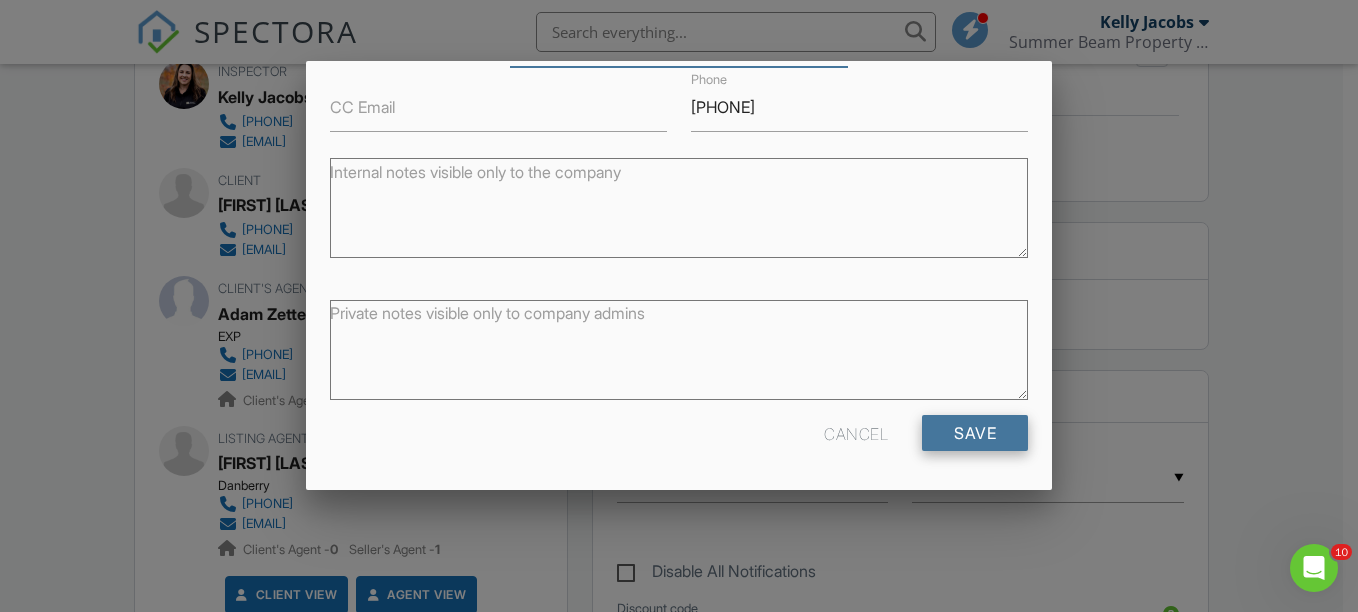 type on "Nwkieswether819@yahoo.com" 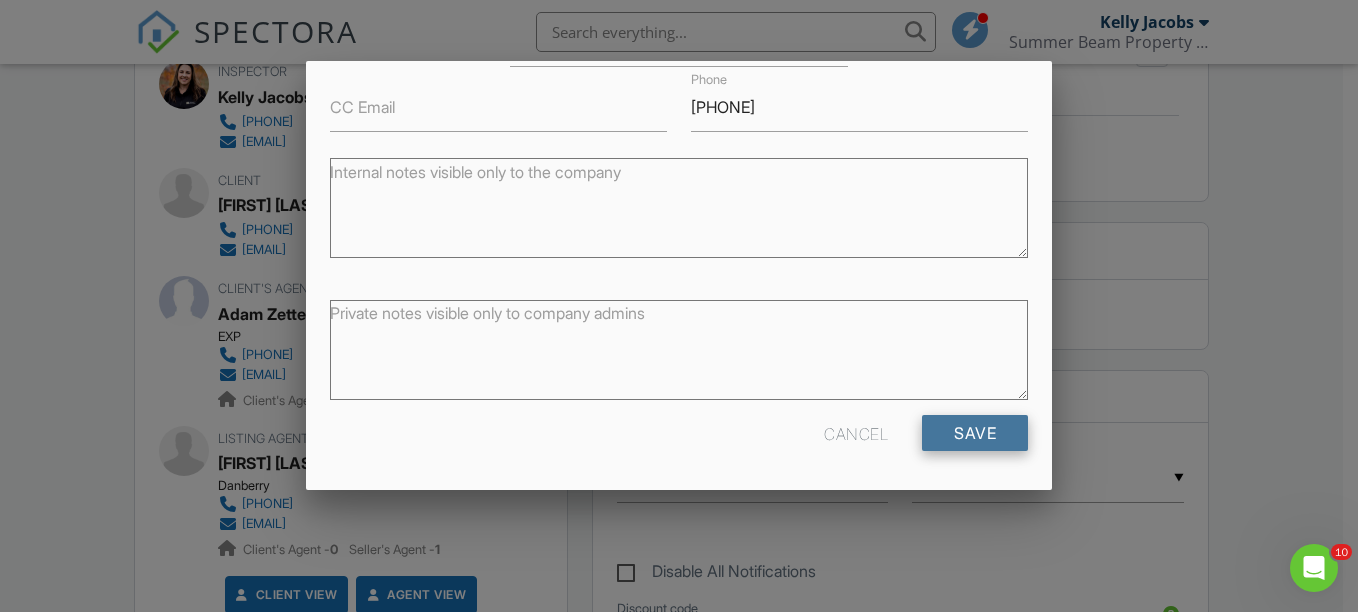 click on "Save" at bounding box center [975, 433] 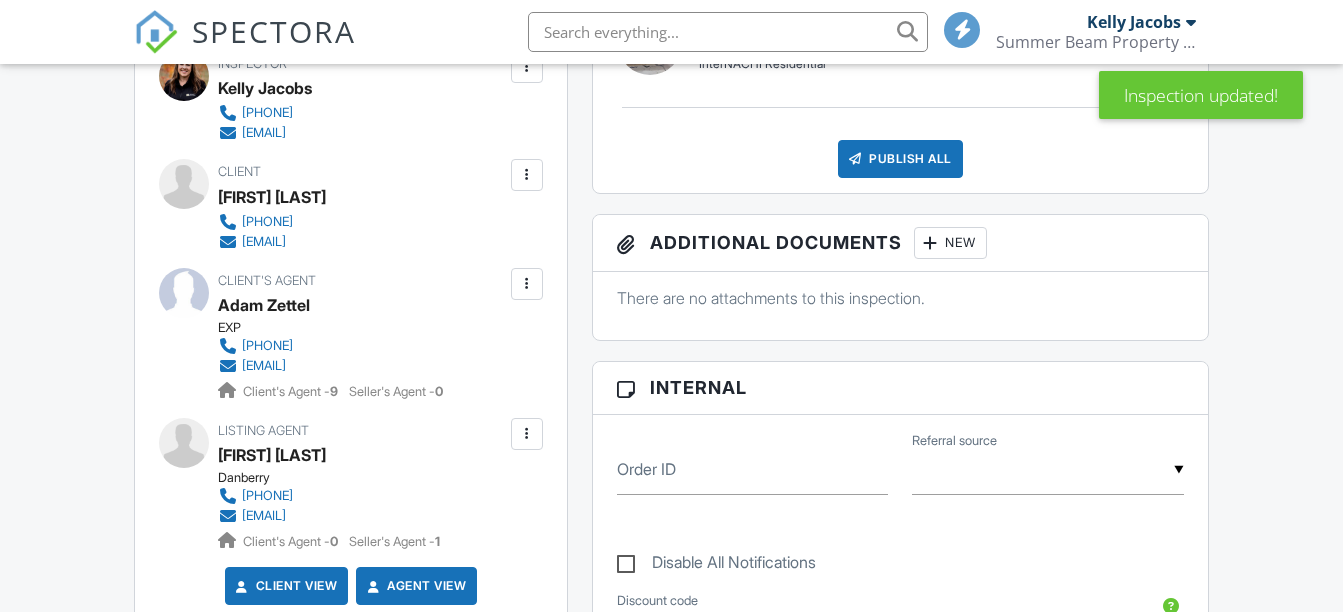 scroll, scrollTop: 858, scrollLeft: 0, axis: vertical 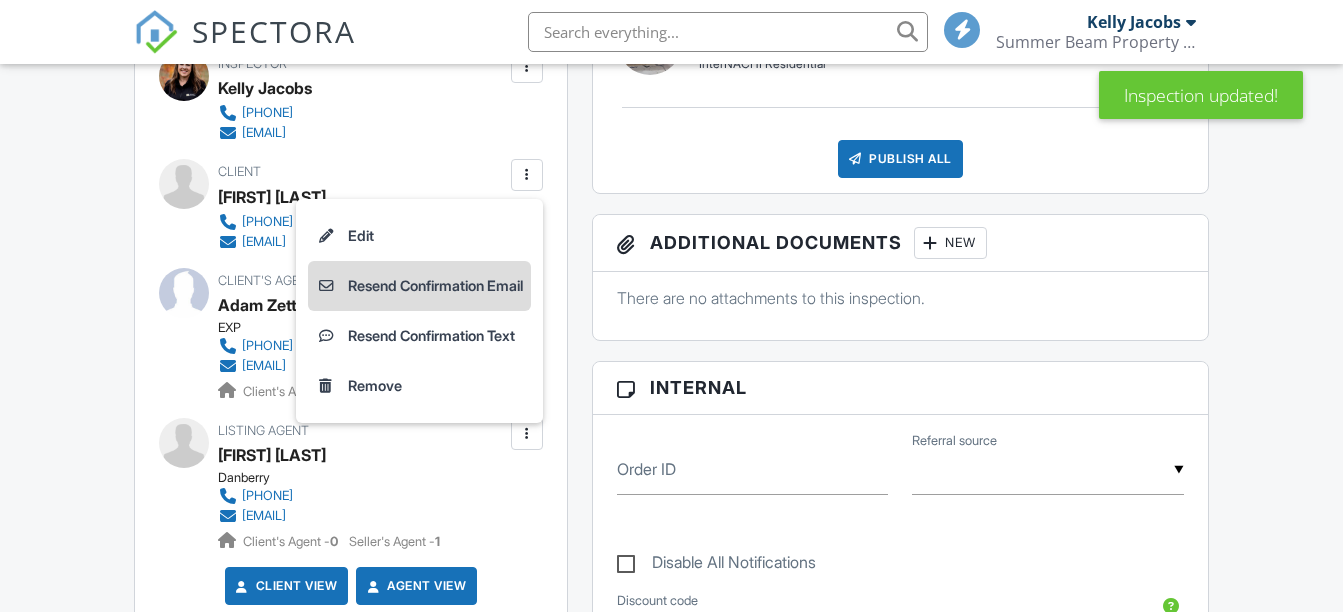 click on "Resend Confirmation Email" at bounding box center (419, 286) 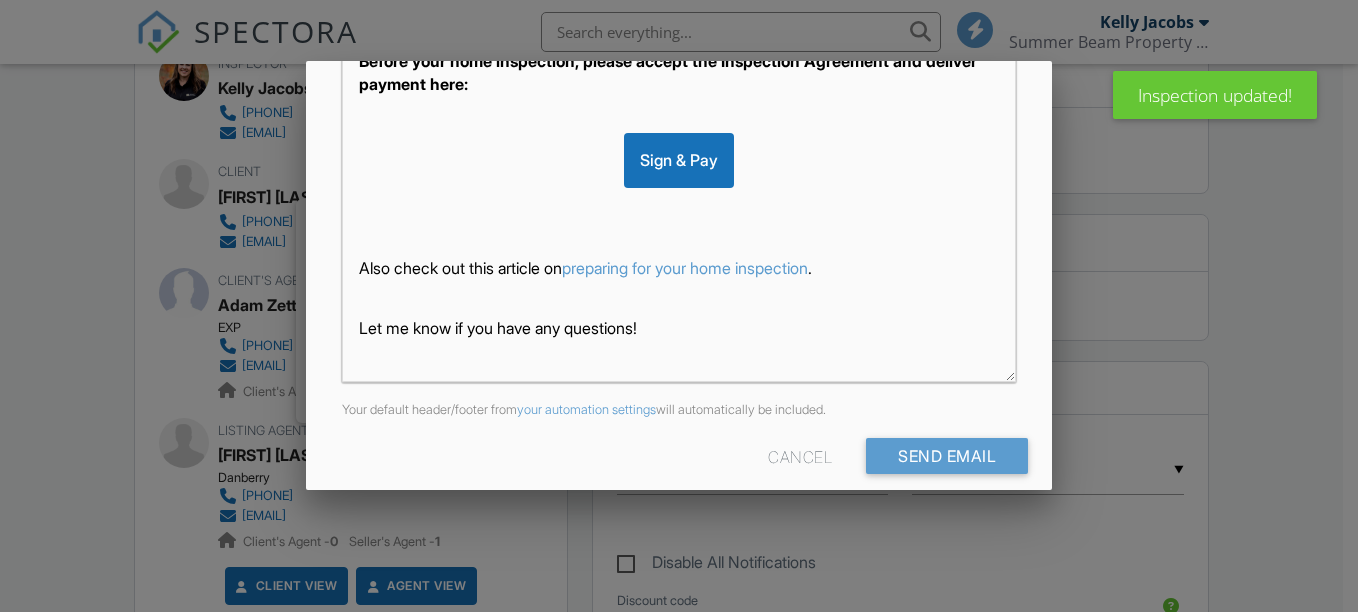 scroll, scrollTop: 554, scrollLeft: 0, axis: vertical 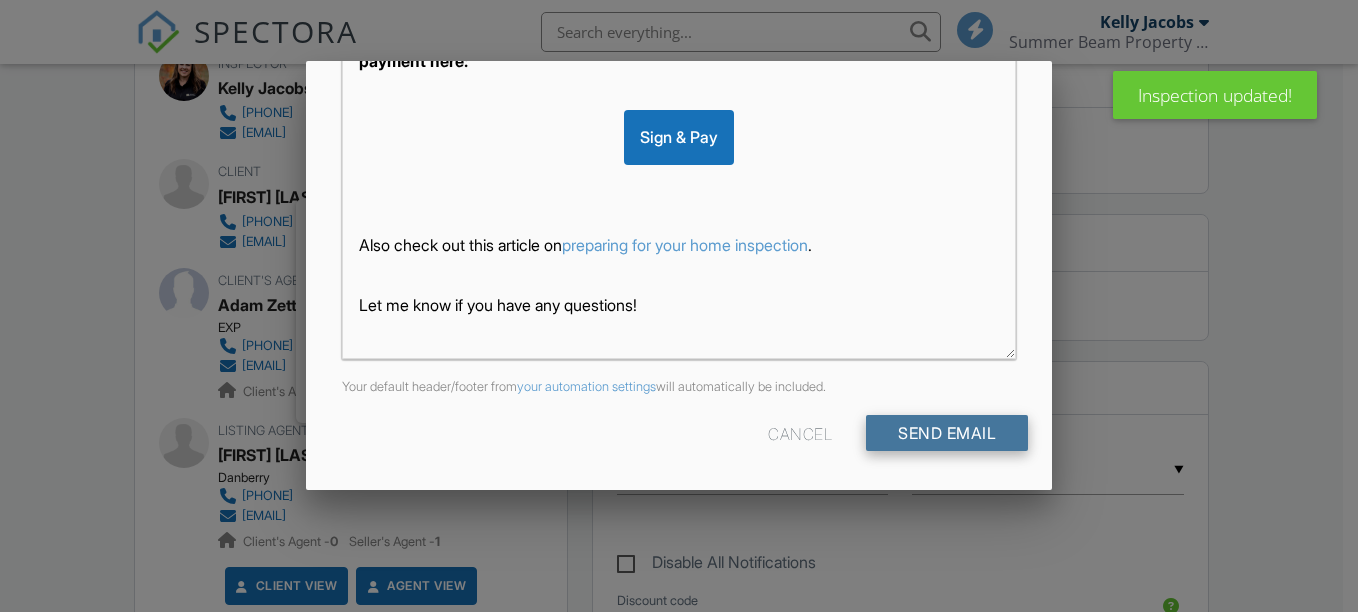 click on "Send Email" at bounding box center (947, 433) 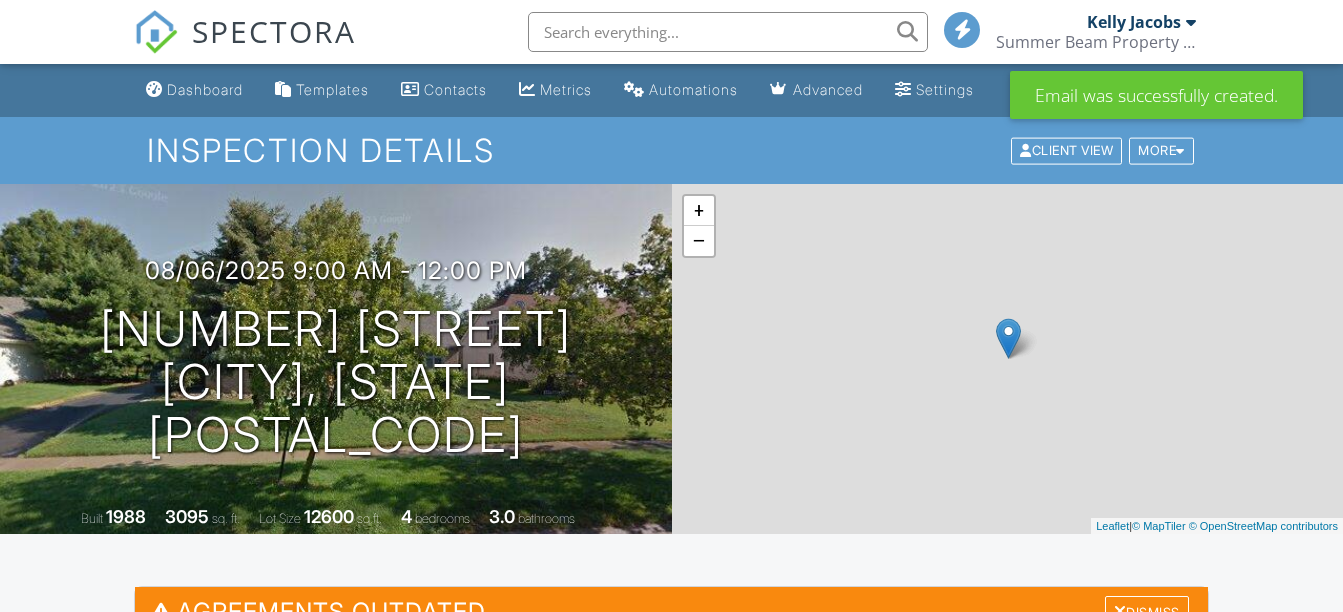 scroll, scrollTop: 602, scrollLeft: 0, axis: vertical 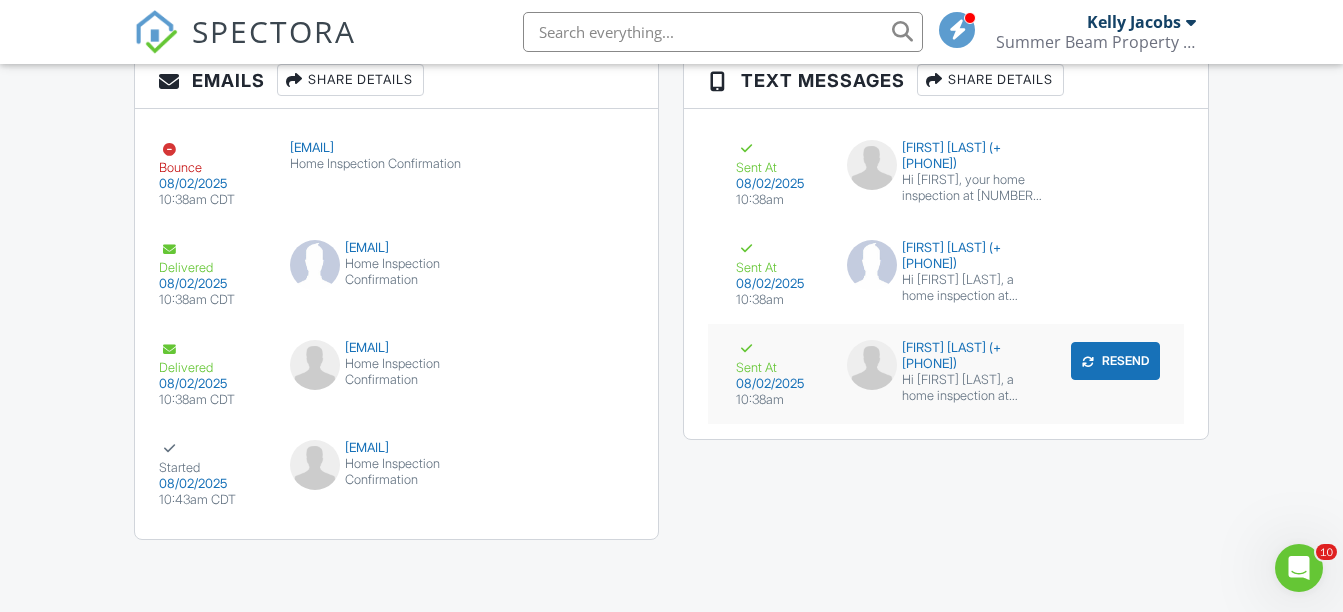 click on "Nancy Brown (+14197049981)" at bounding box center [946, 356] 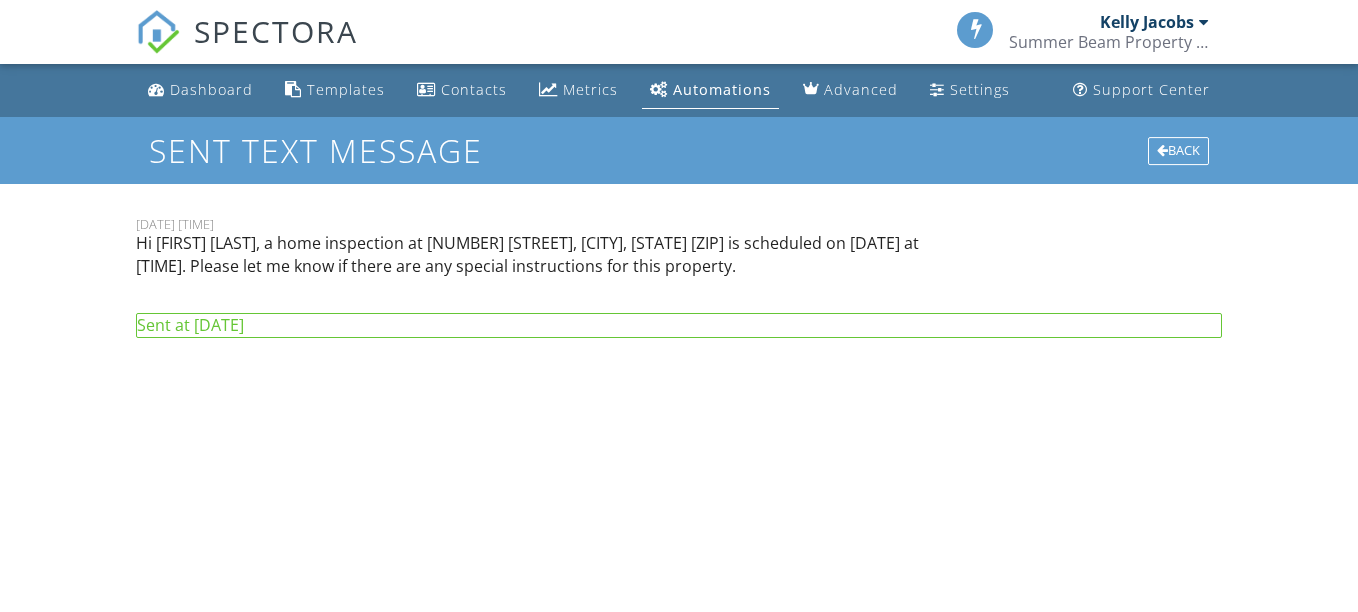 scroll, scrollTop: 0, scrollLeft: 0, axis: both 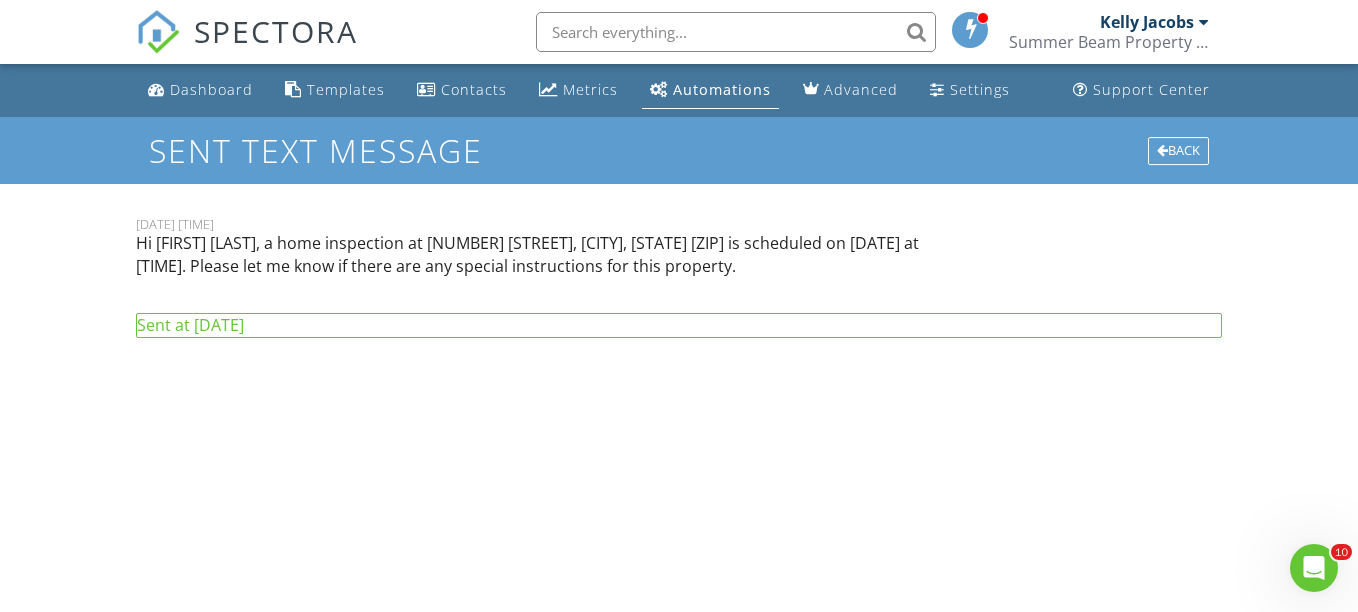click on "Automations" at bounding box center [722, 89] 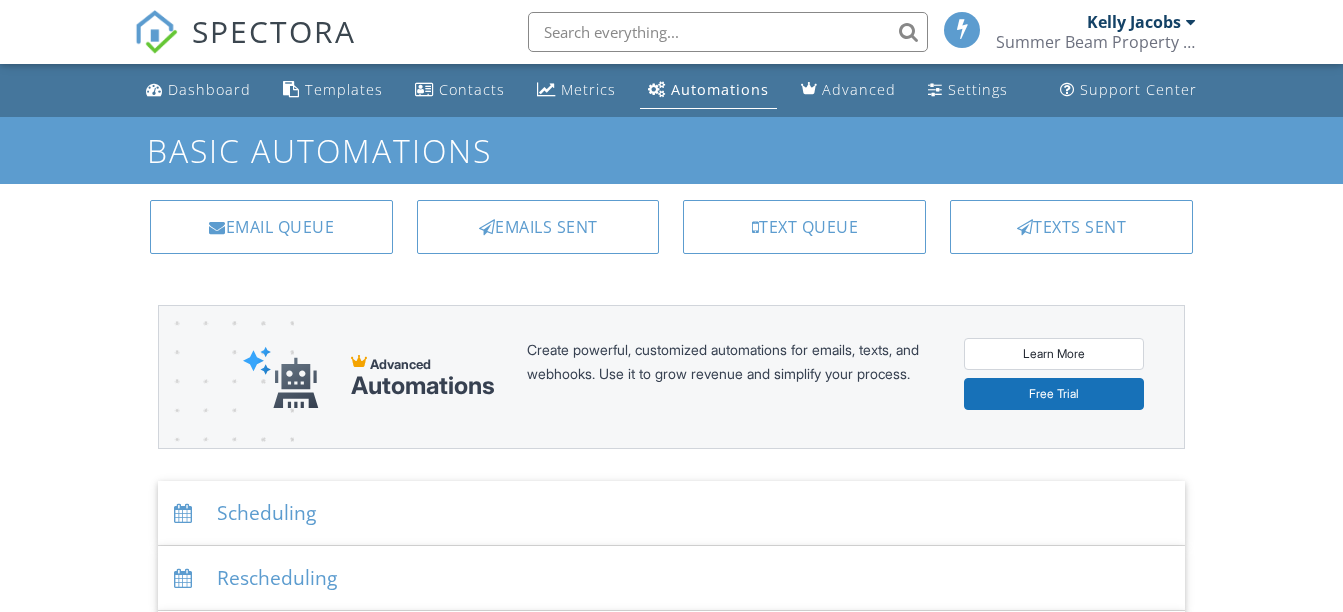 scroll, scrollTop: 0, scrollLeft: 0, axis: both 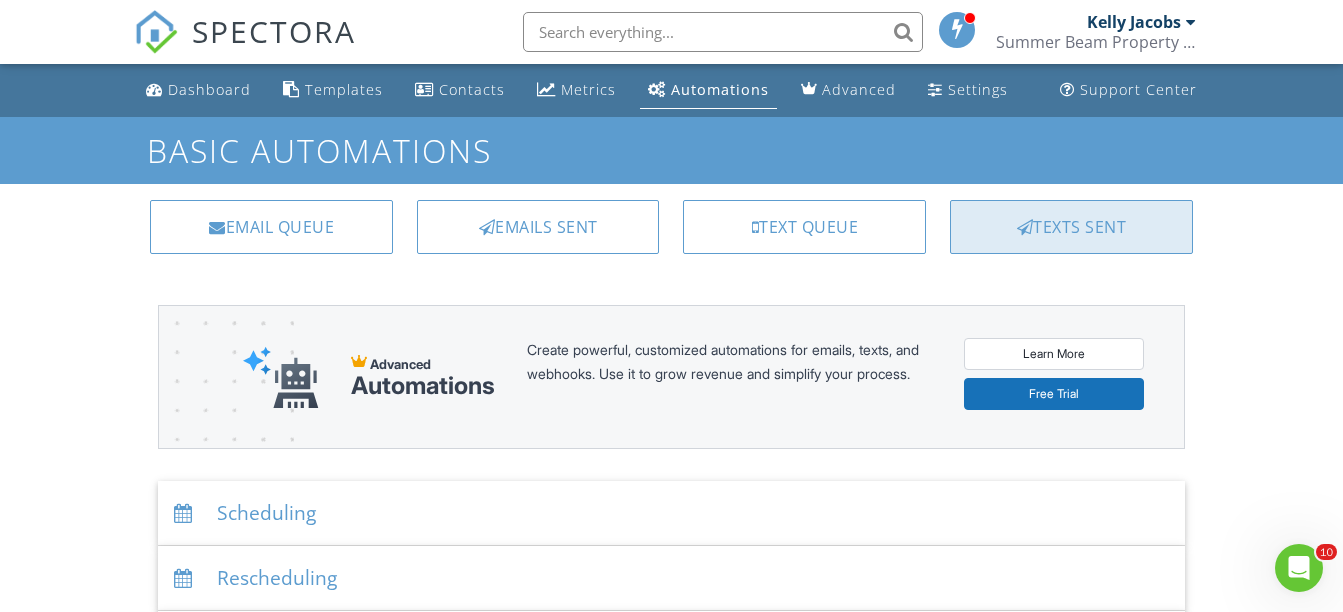 click on "Texts Sent" at bounding box center [1071, 227] 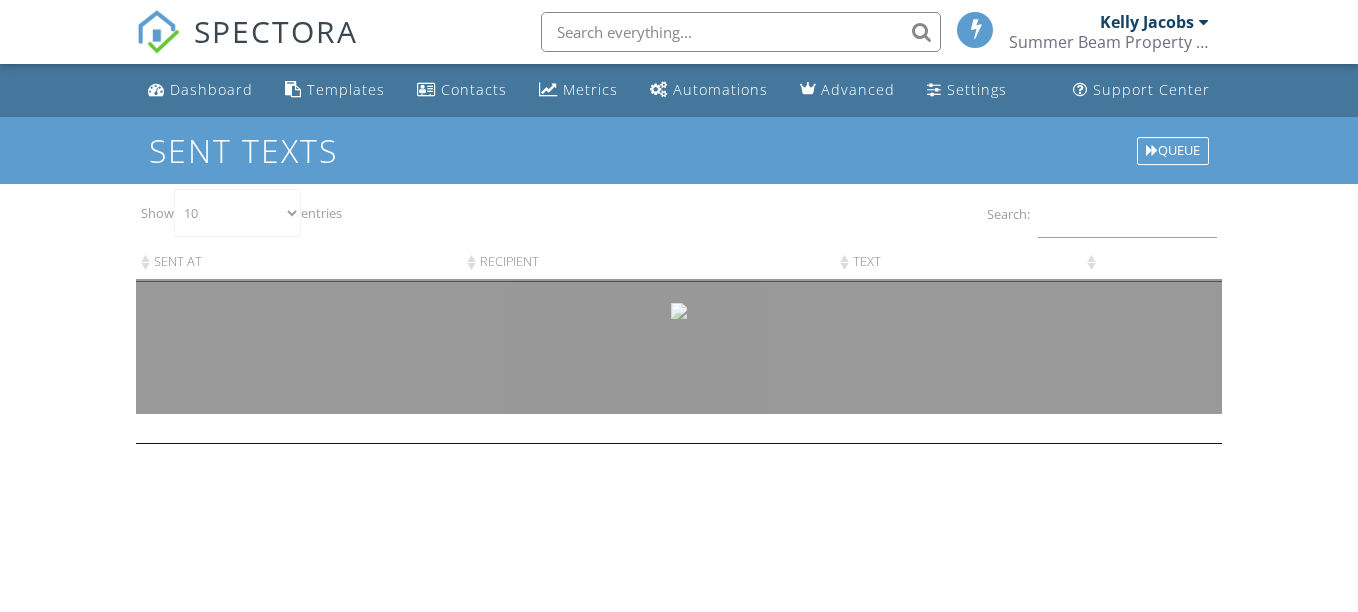scroll, scrollTop: 0, scrollLeft: 0, axis: both 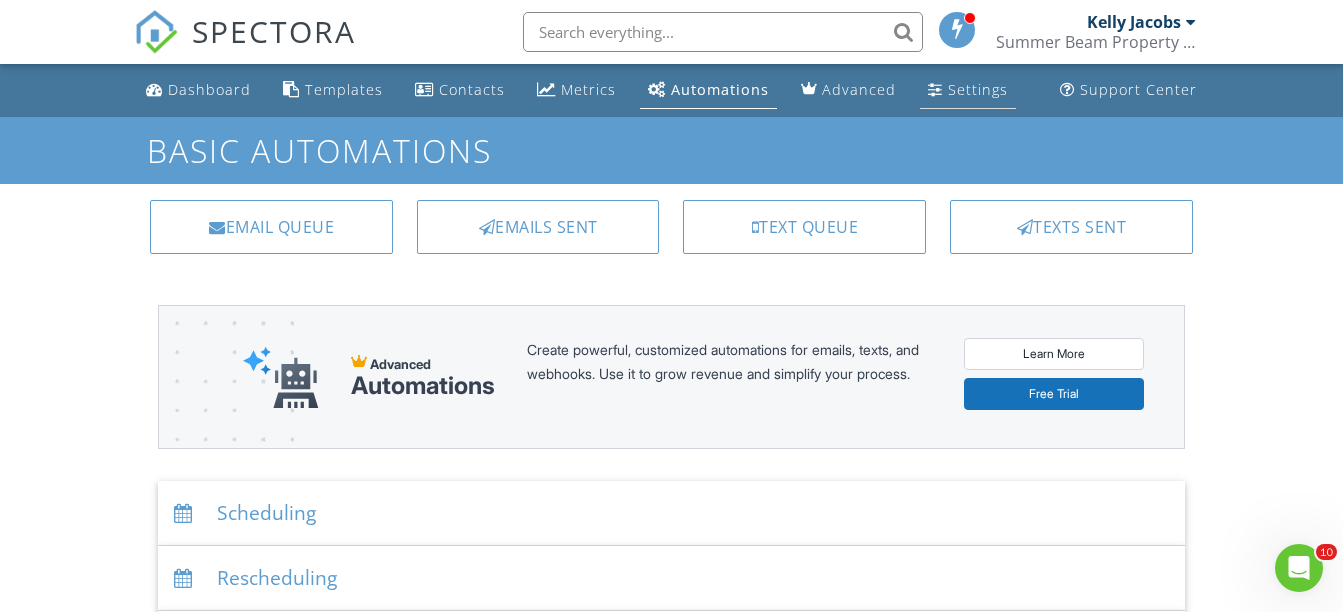 click on "Settings" at bounding box center [978, 89] 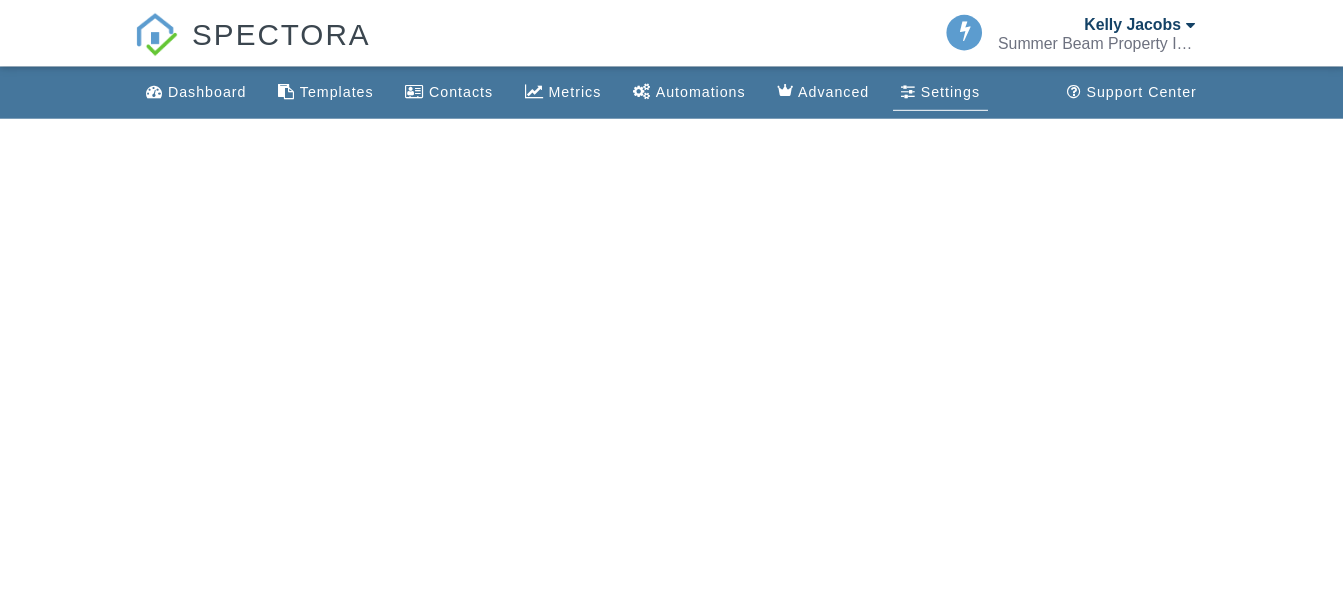 scroll, scrollTop: 0, scrollLeft: 0, axis: both 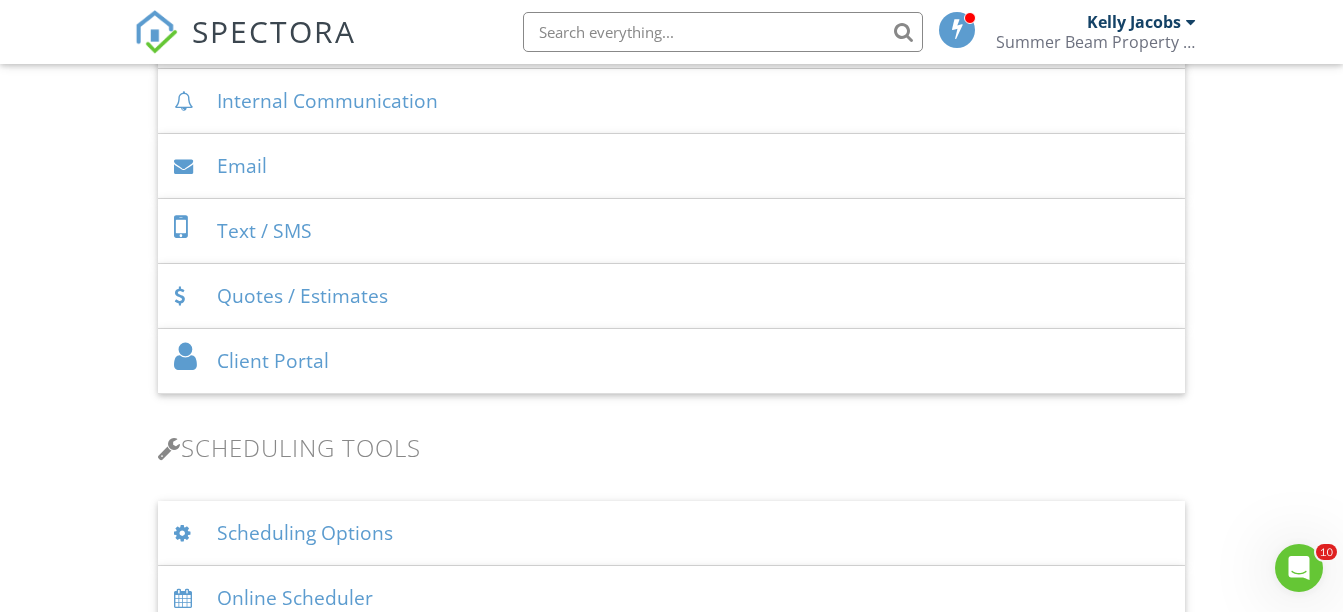 click on "Text / SMS" at bounding box center [671, 231] 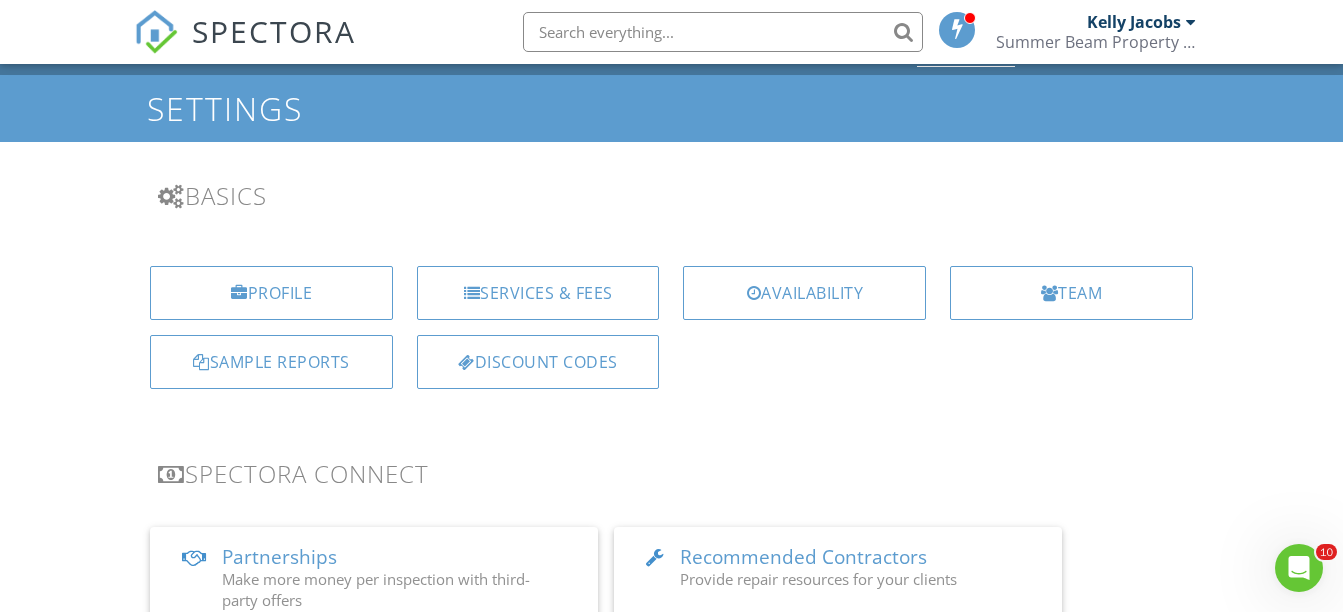 scroll, scrollTop: 0, scrollLeft: 0, axis: both 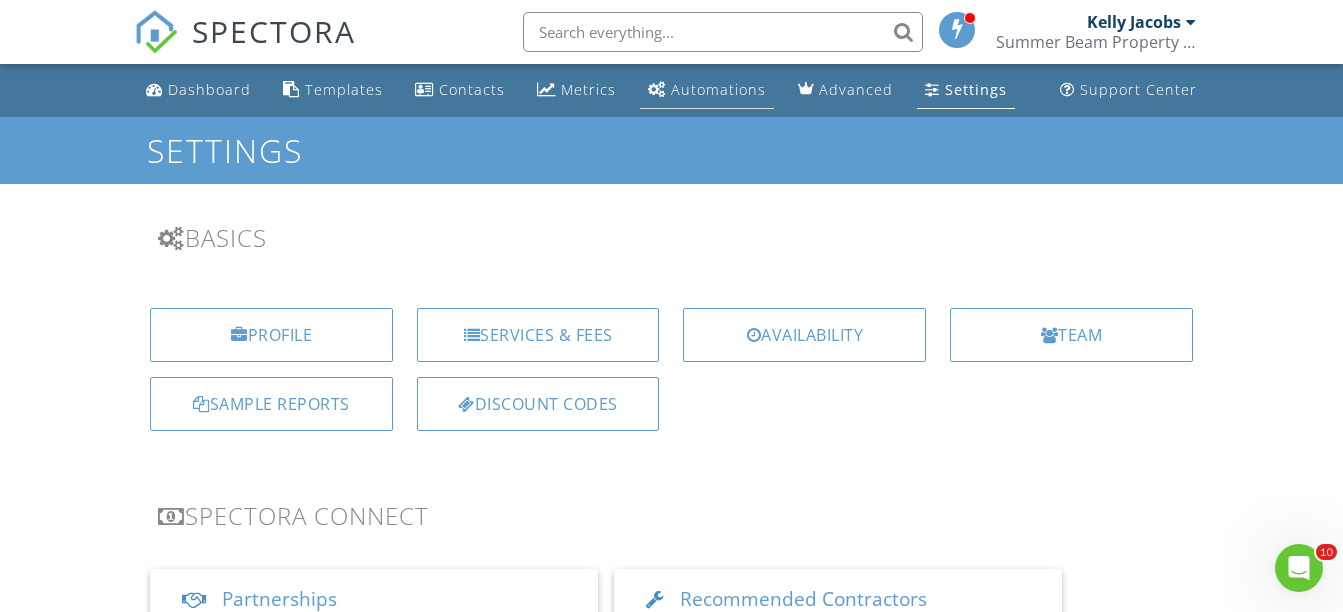 click on "Automations" at bounding box center [718, 89] 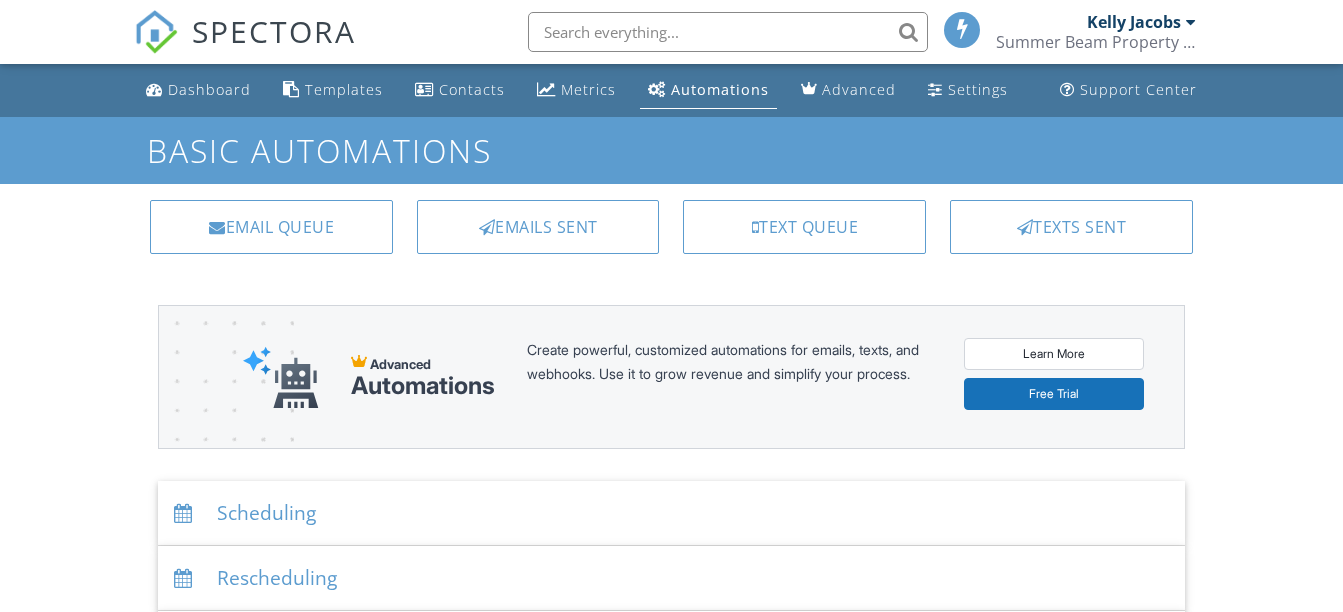 scroll, scrollTop: 0, scrollLeft: 0, axis: both 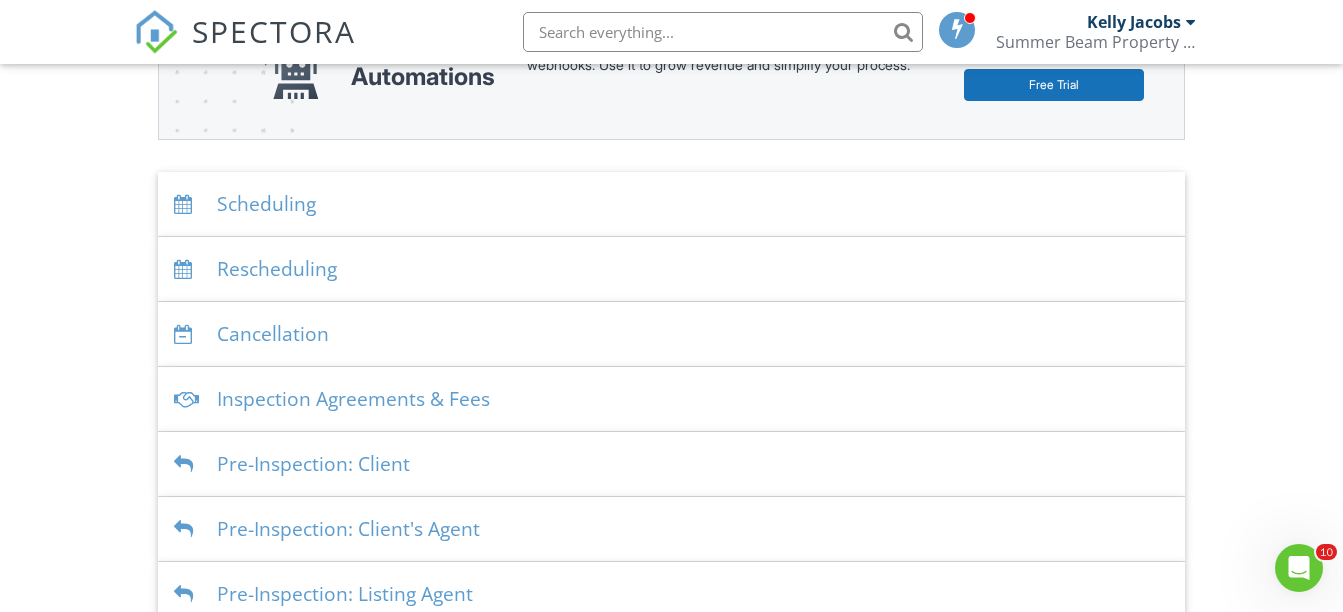click at bounding box center [187, 204] 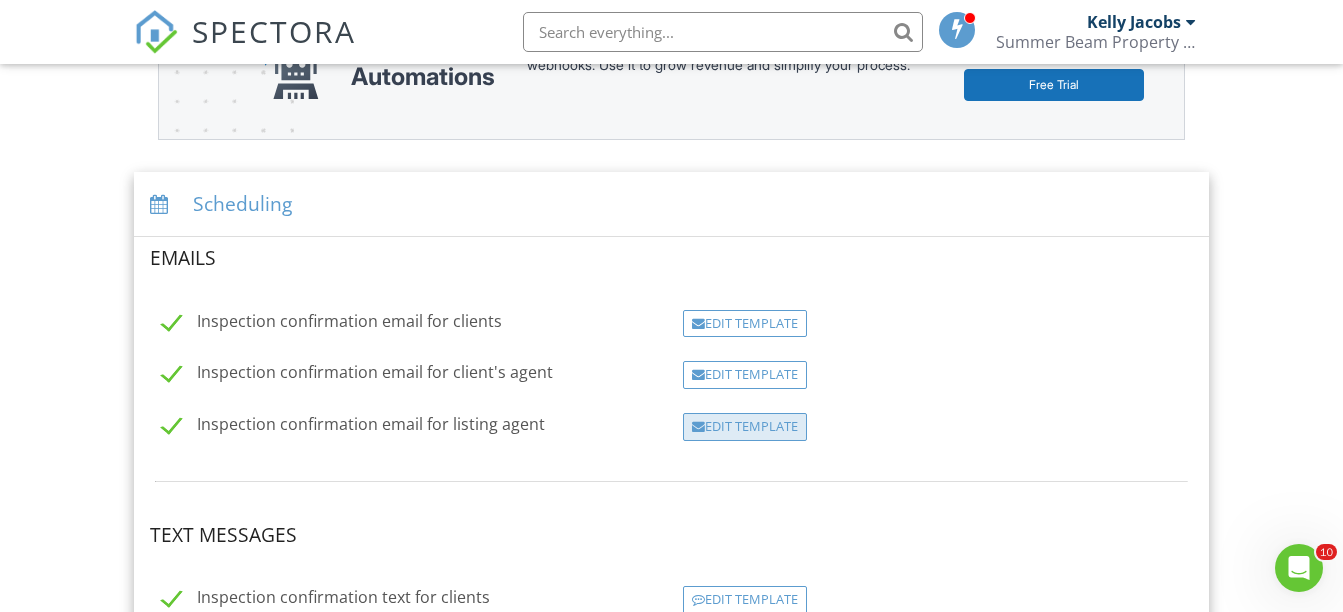 click on "Edit Template" at bounding box center (745, 427) 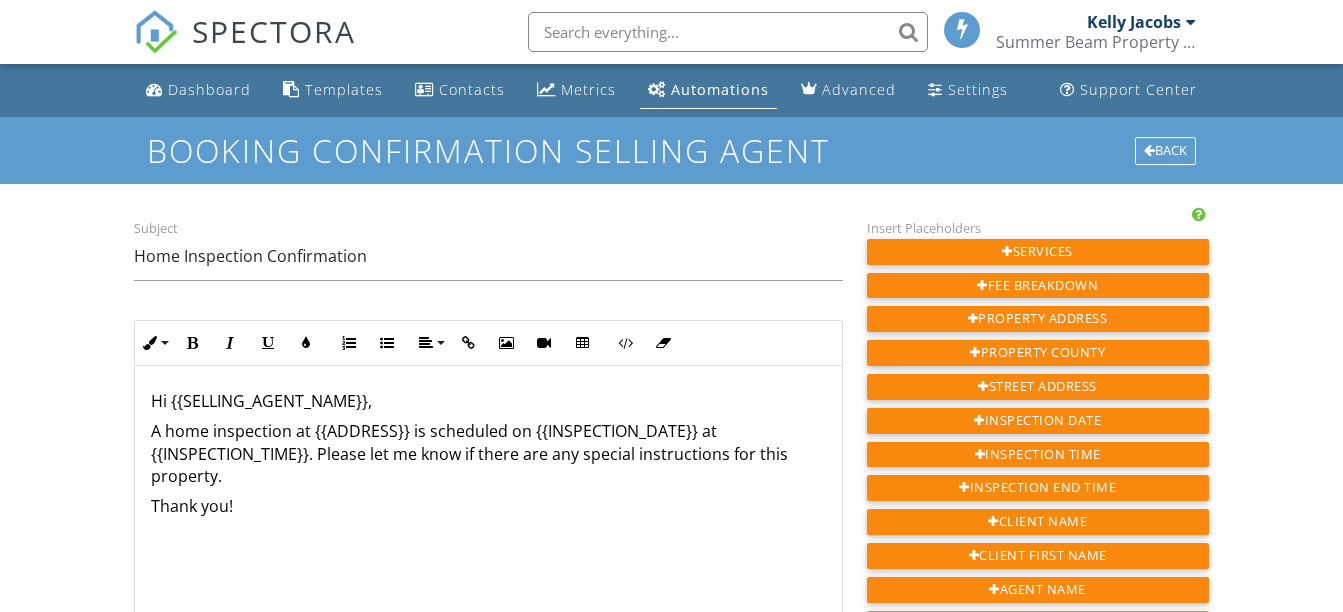 scroll, scrollTop: 0, scrollLeft: 0, axis: both 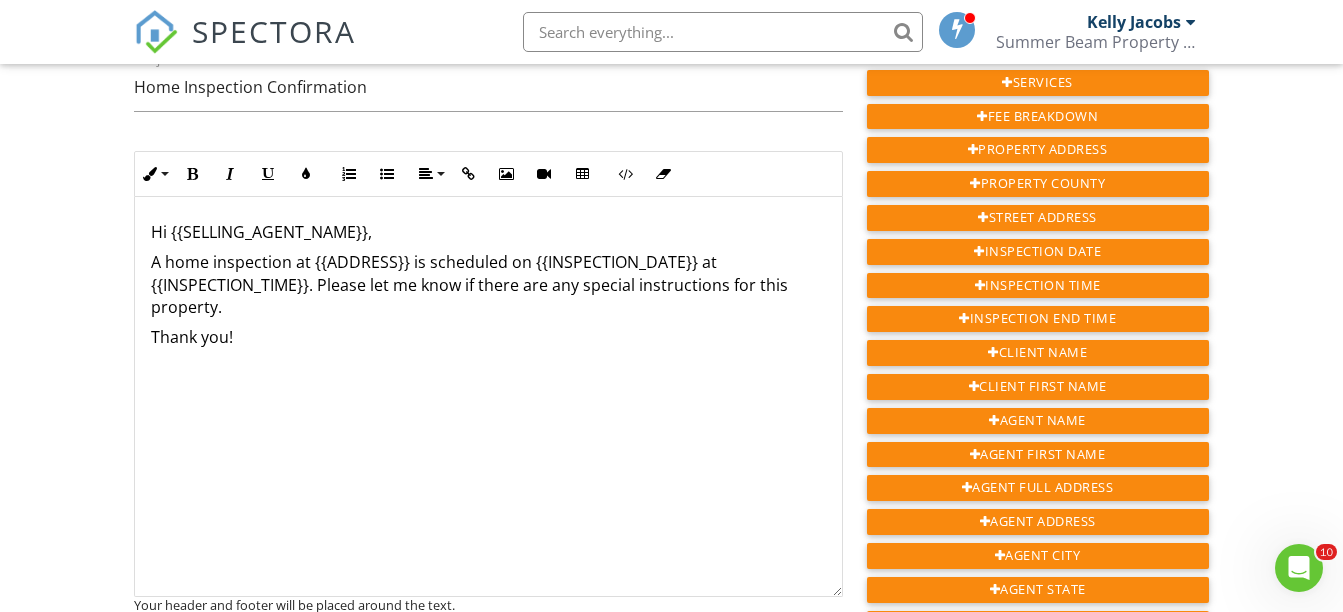 click on "Thank you!" 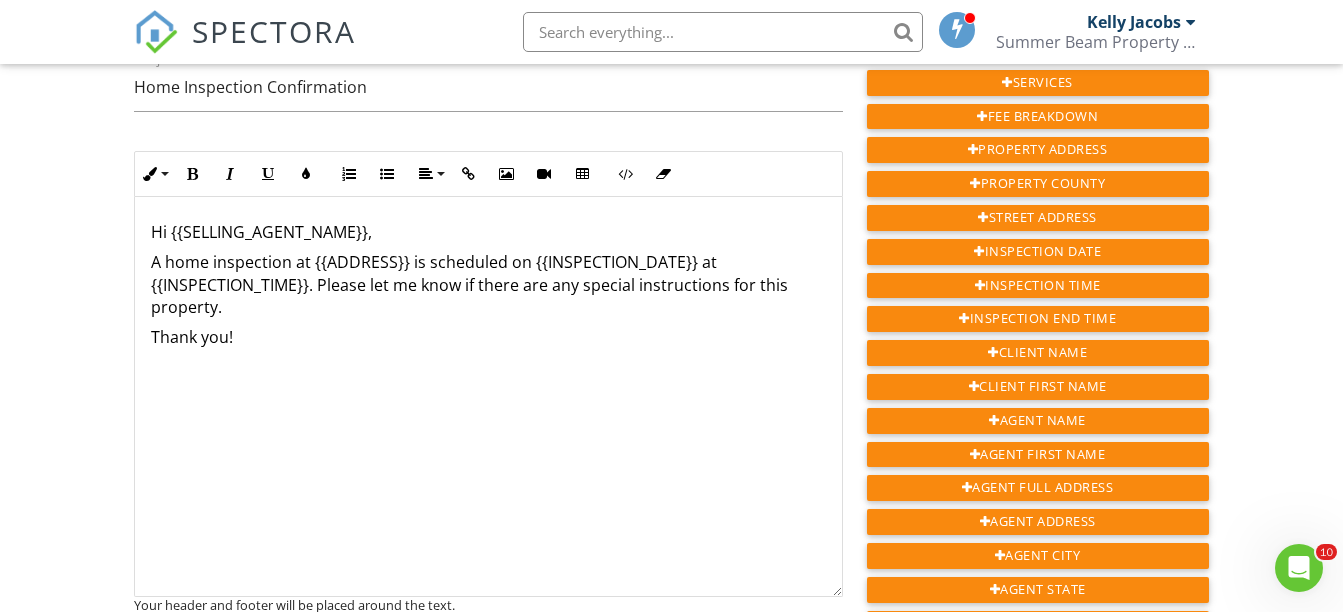 type 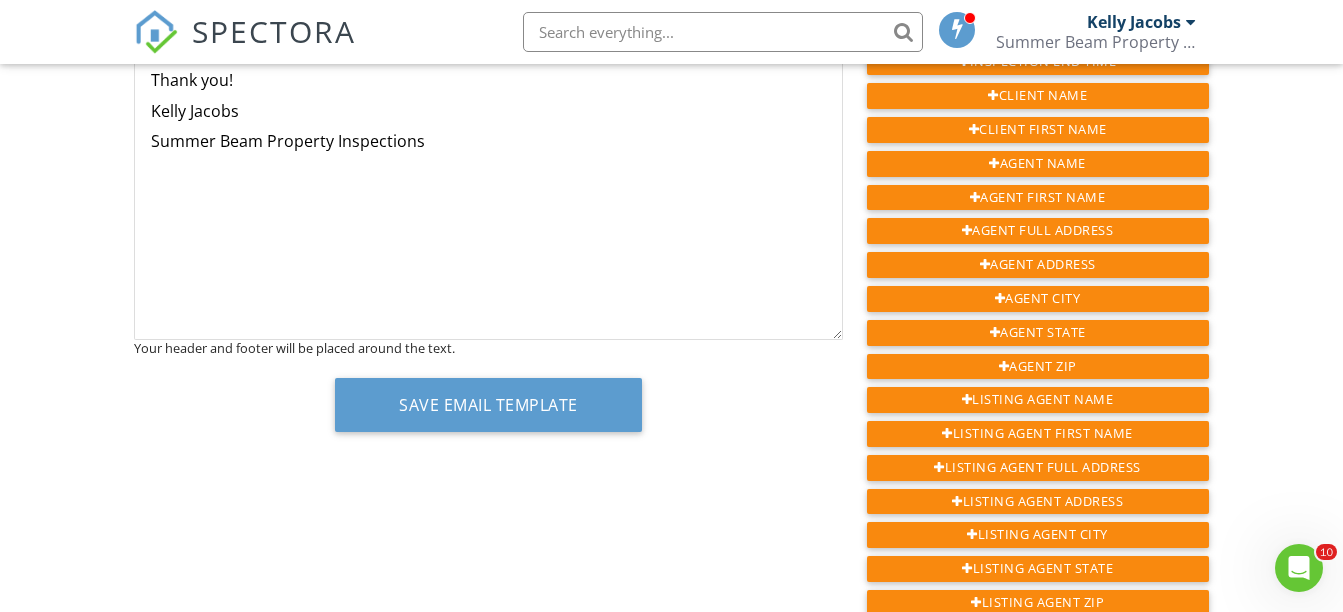 scroll, scrollTop: 433, scrollLeft: 0, axis: vertical 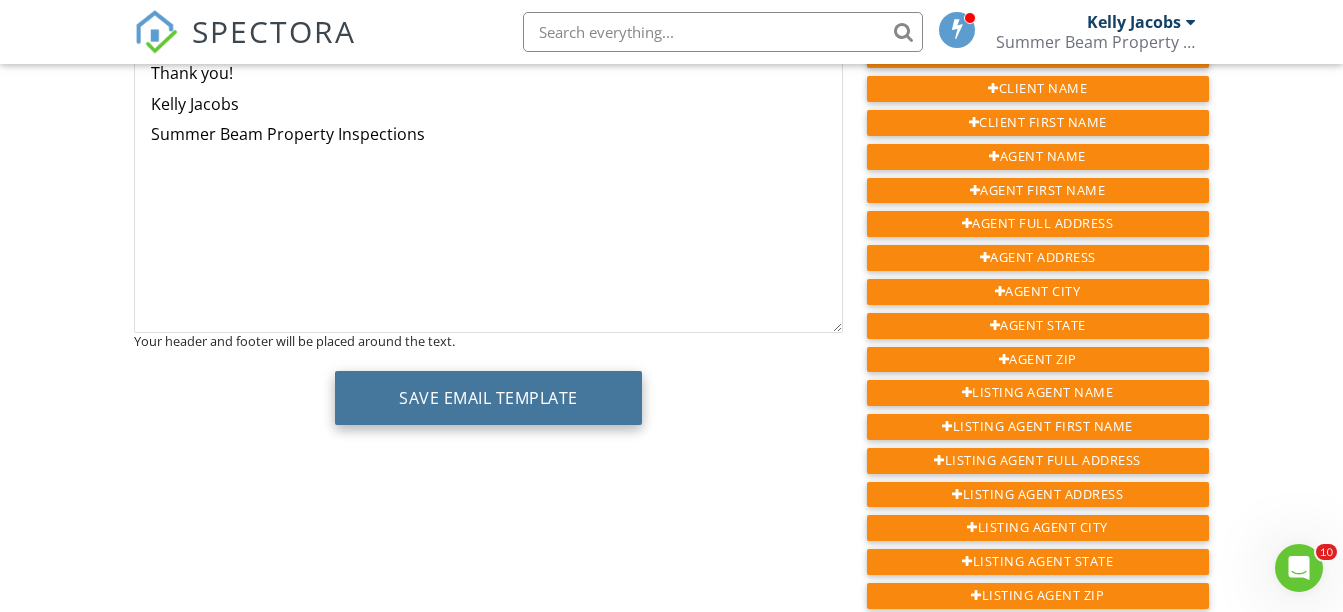 click on "Save Email Template" at bounding box center [488, 398] 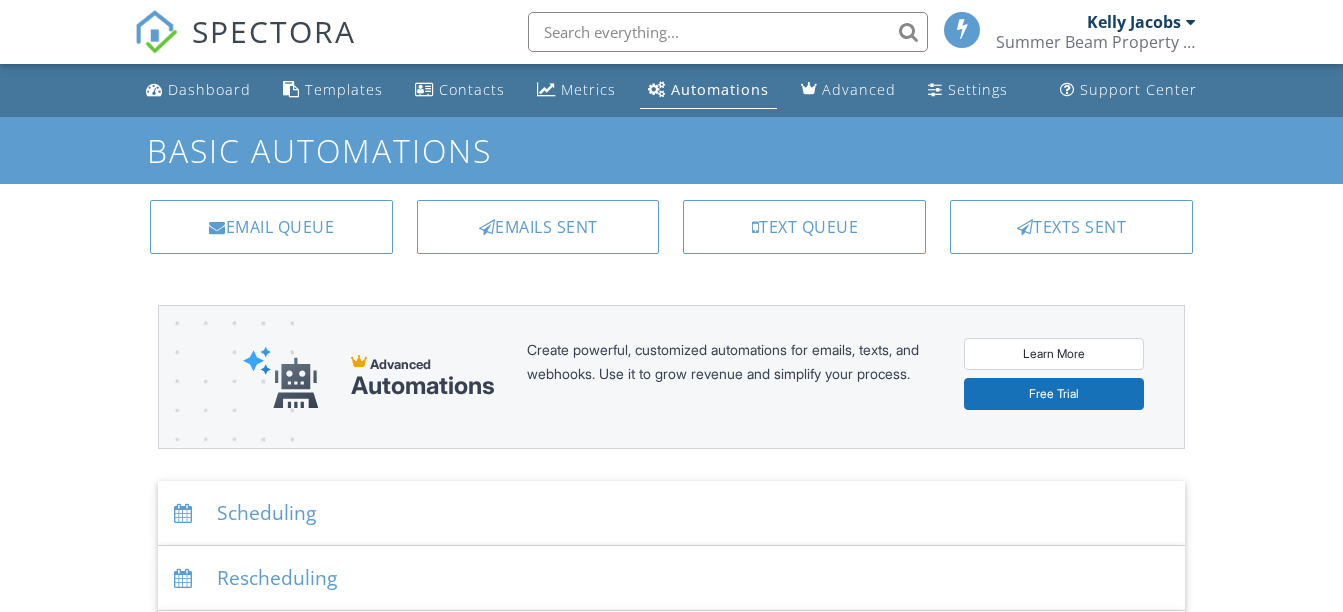 scroll, scrollTop: 0, scrollLeft: 0, axis: both 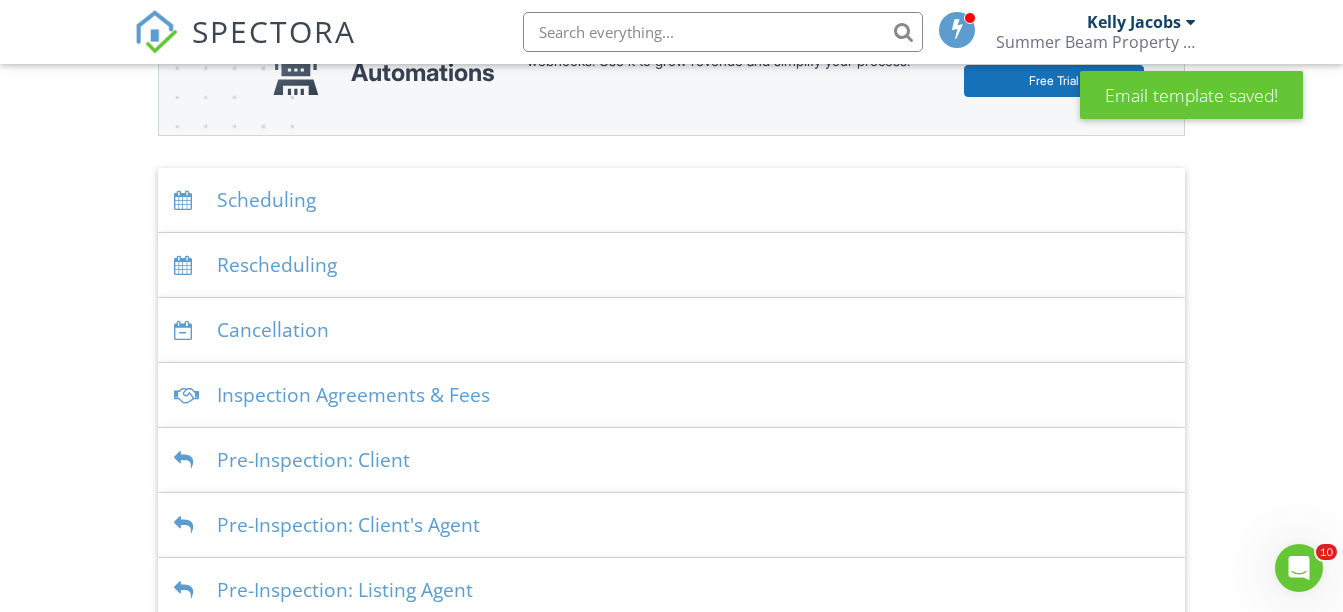 click on "Scheduling" at bounding box center [671, 200] 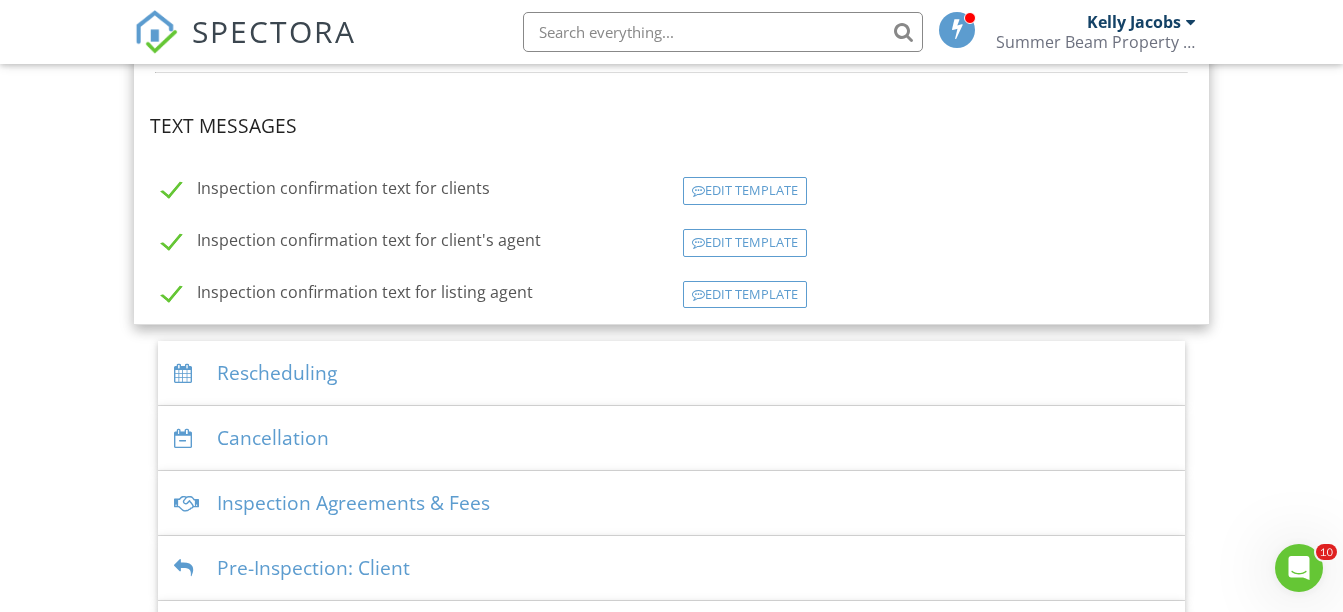 scroll, scrollTop: 728, scrollLeft: 0, axis: vertical 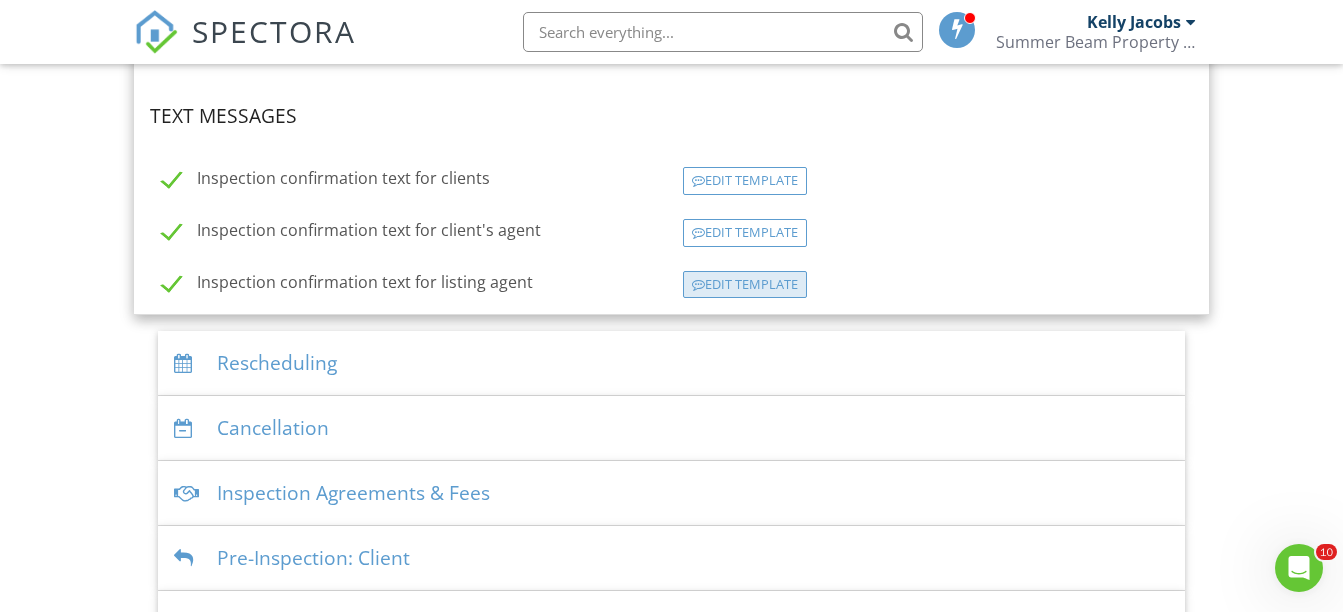 click on "Edit Template" at bounding box center (745, 285) 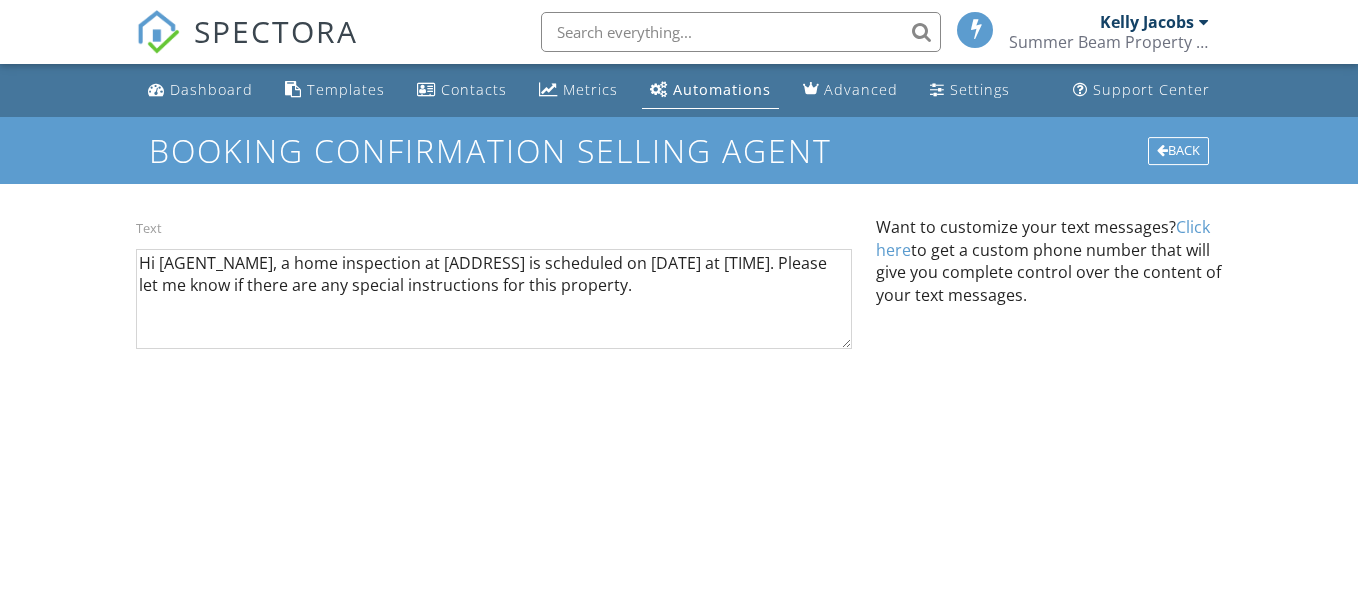 scroll, scrollTop: 0, scrollLeft: 0, axis: both 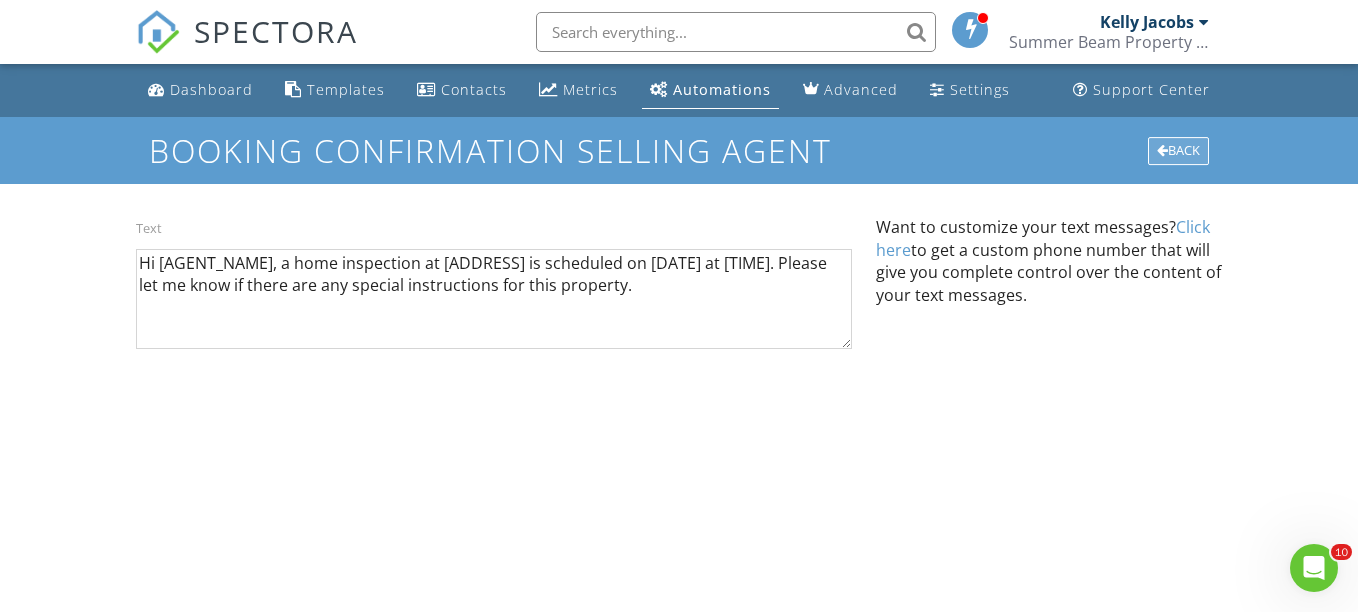 click on "Back" at bounding box center [1178, 151] 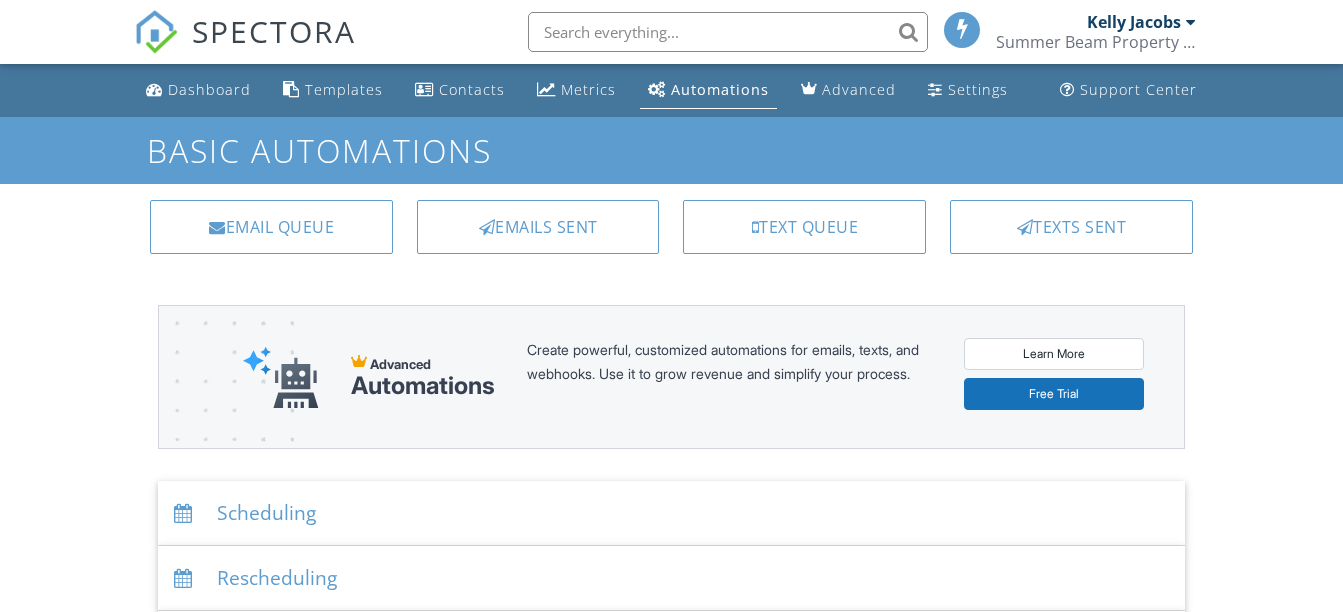scroll, scrollTop: 0, scrollLeft: 0, axis: both 